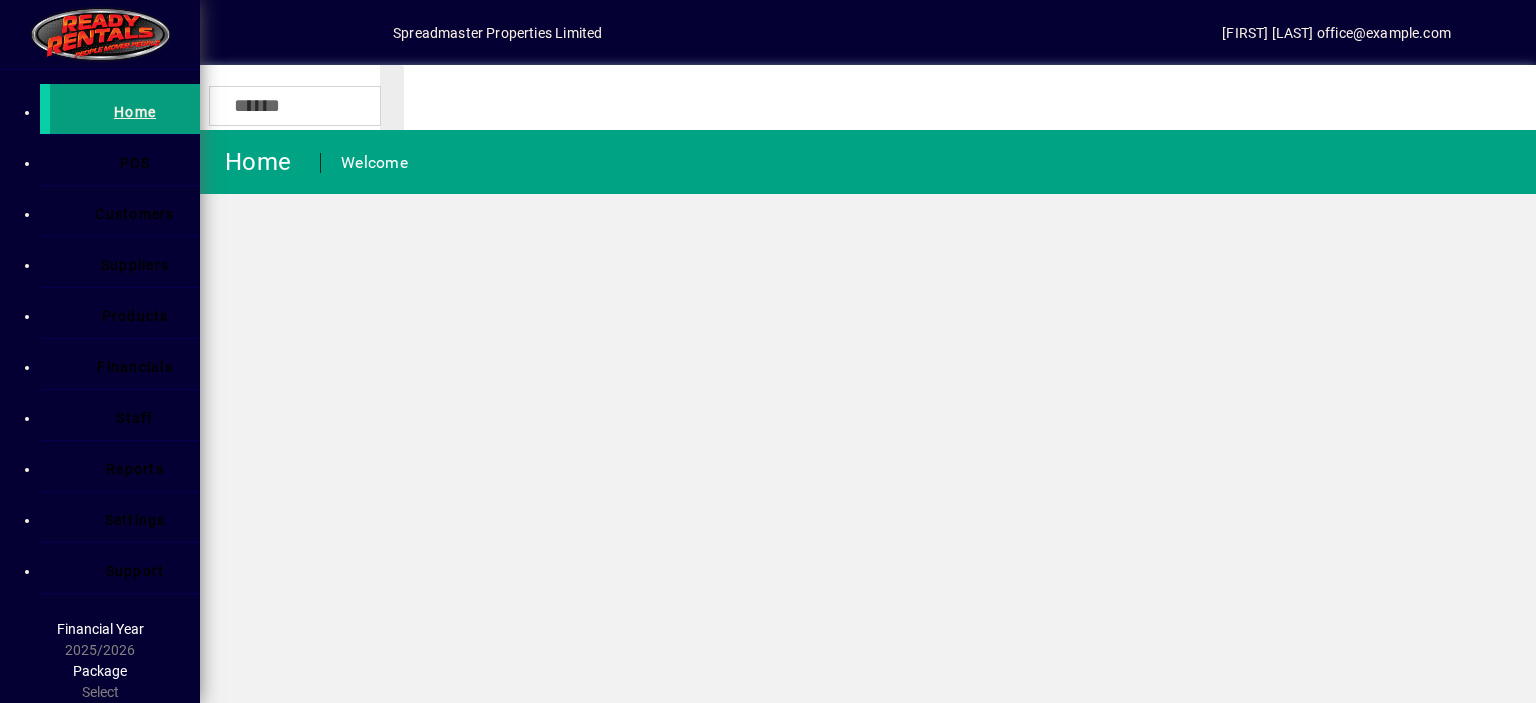 scroll, scrollTop: 0, scrollLeft: 0, axis: both 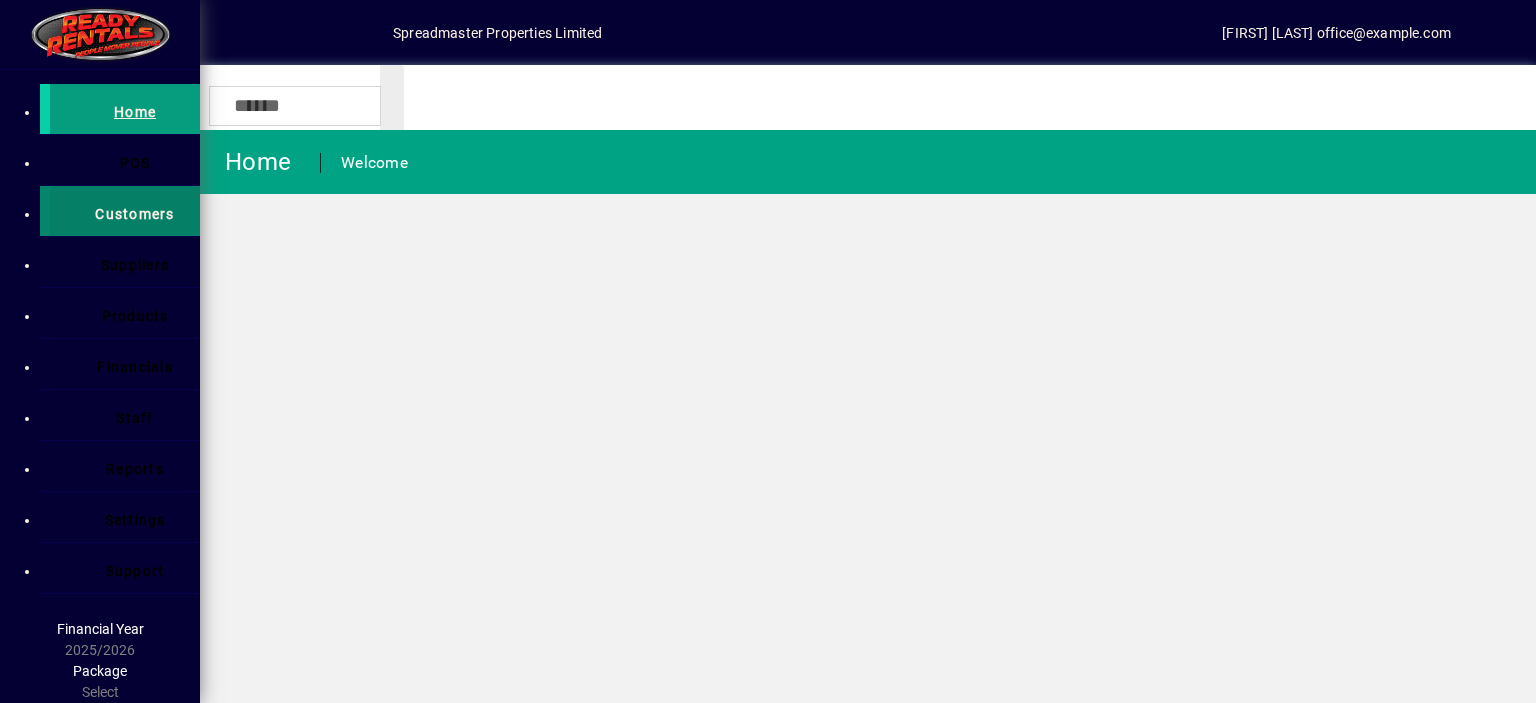 click on "Customers" at bounding box center (134, 214) 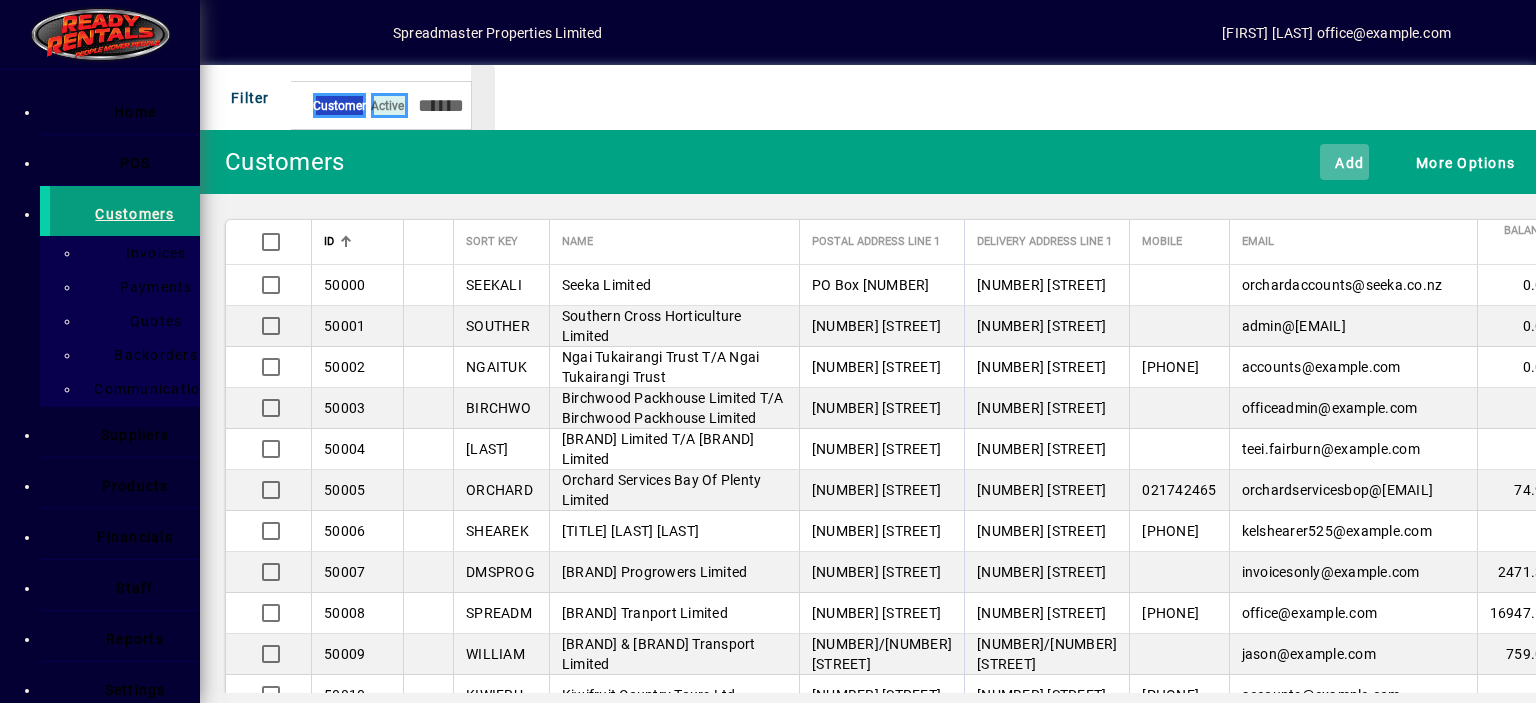 click on "Add" at bounding box center (1344, 162) 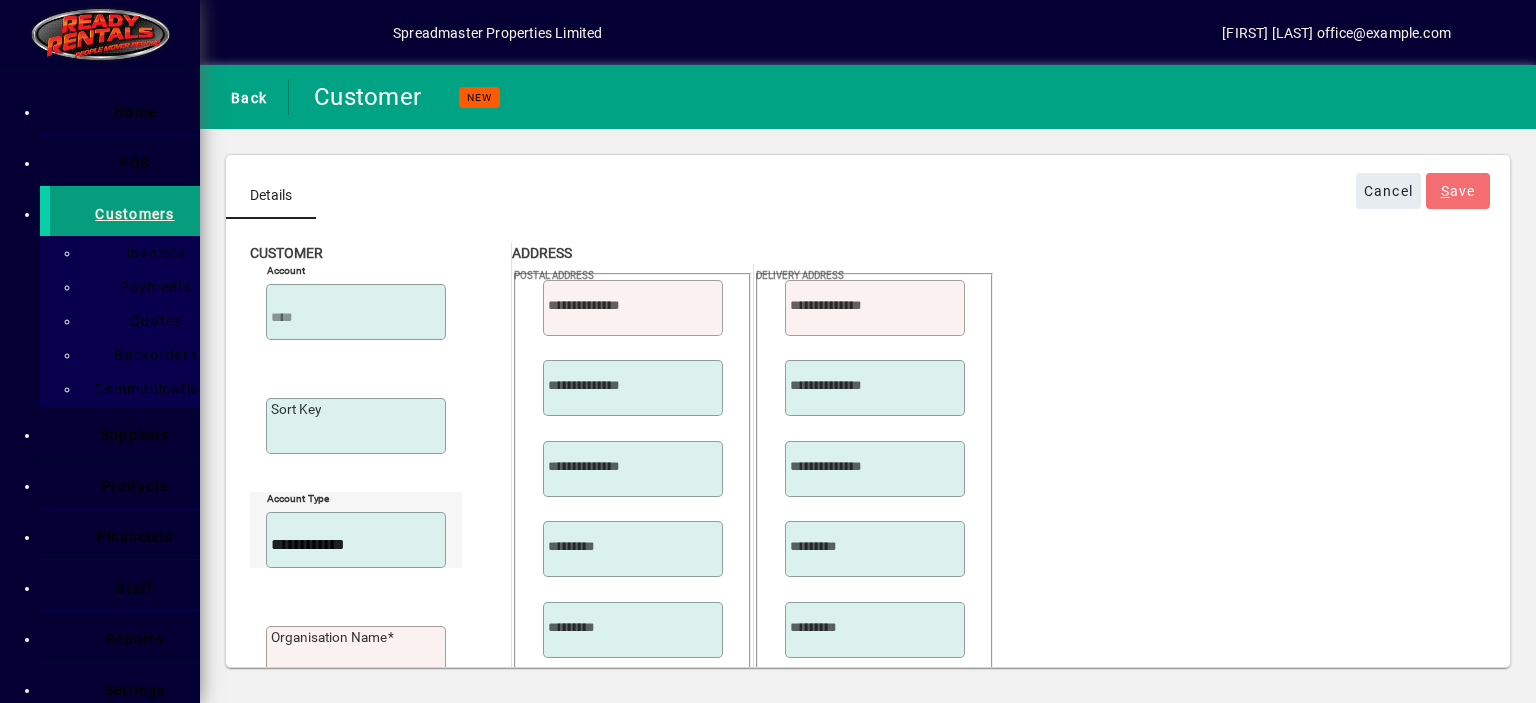 click at bounding box center [442, 545] 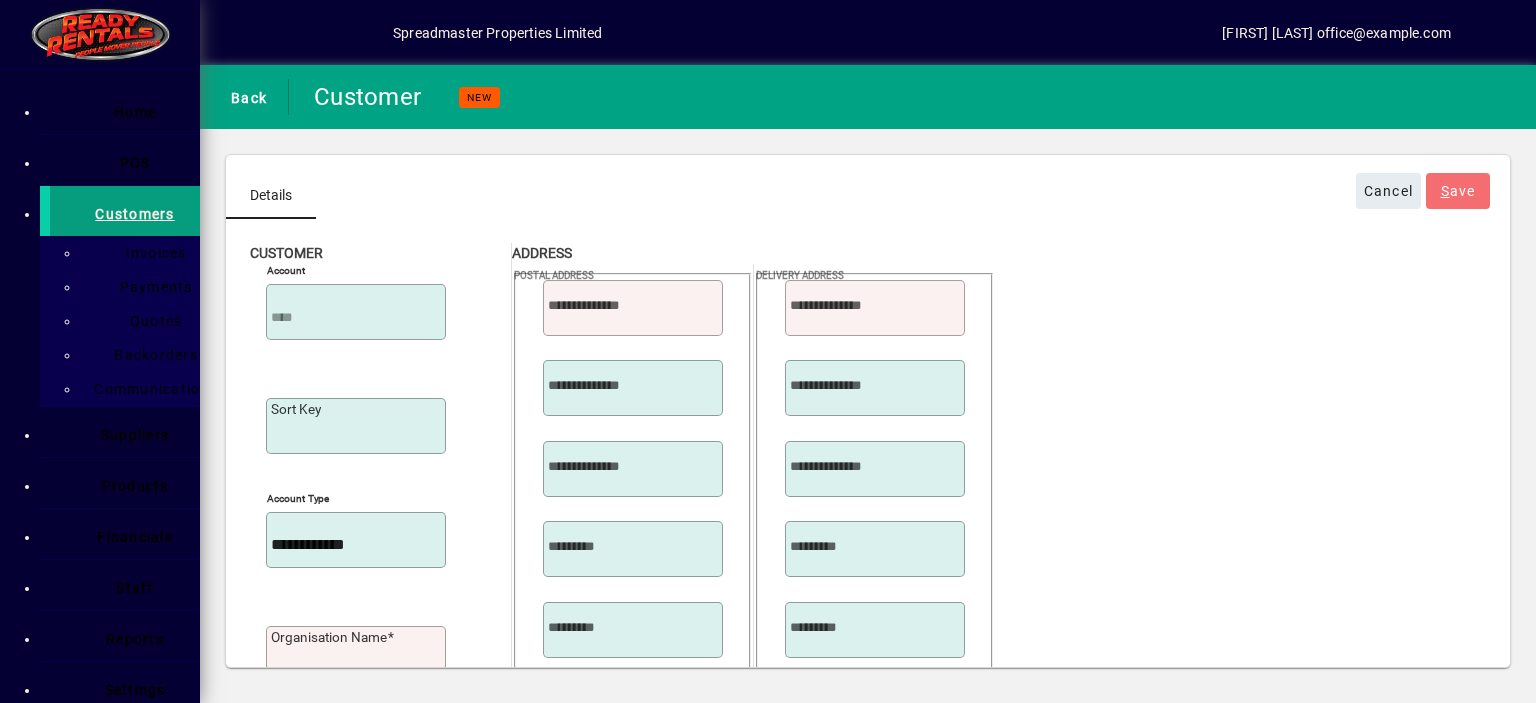 click on "Individual" at bounding box center [48, 97] 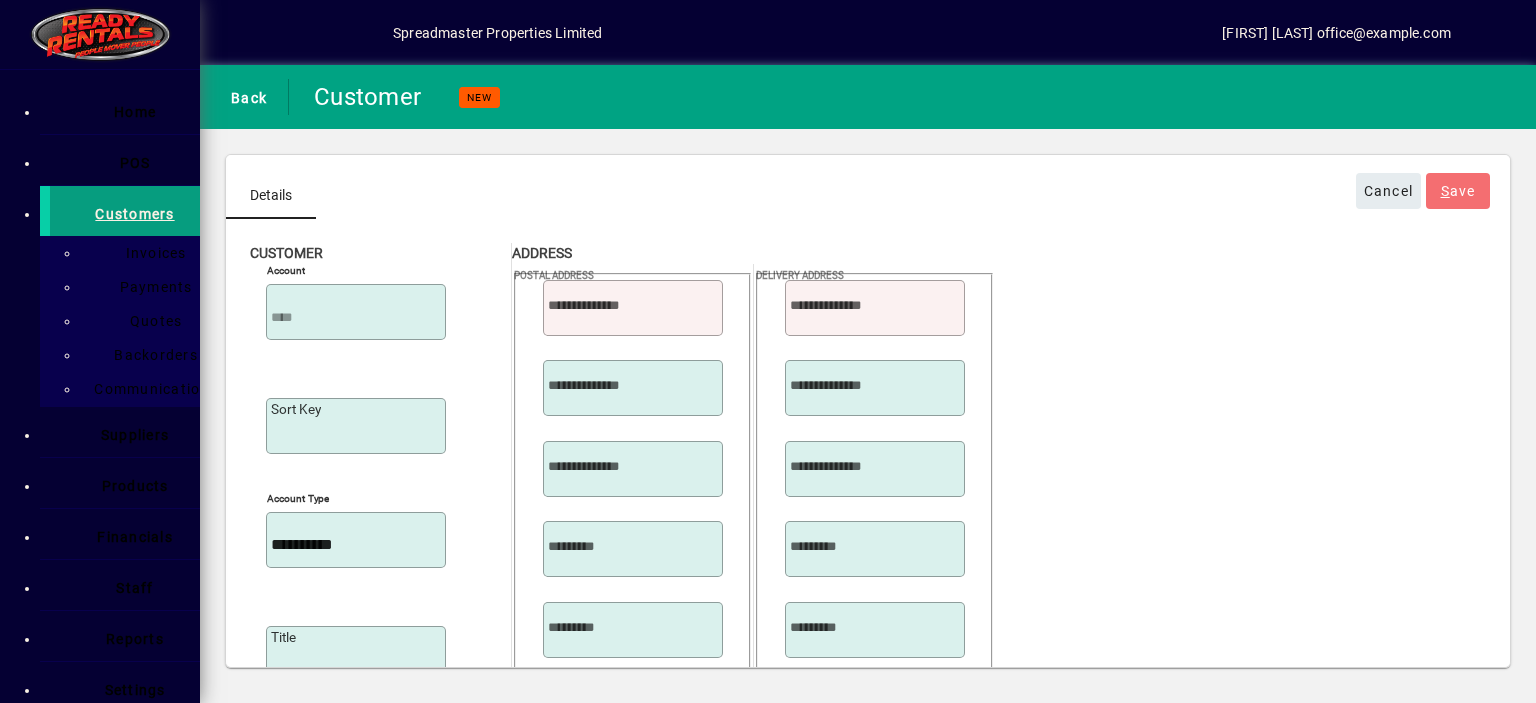 click on "Given name" at bounding box center (358, 773) 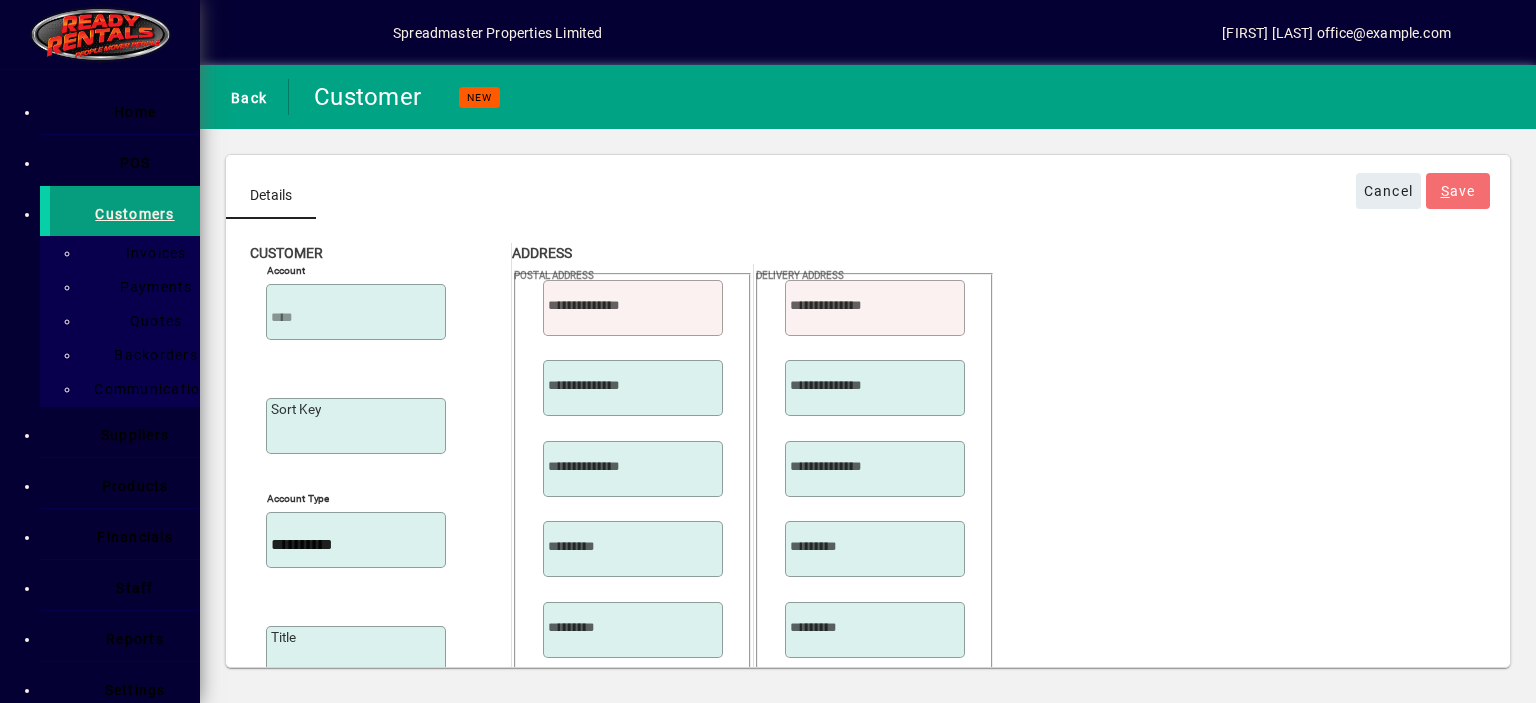 type on "*****" 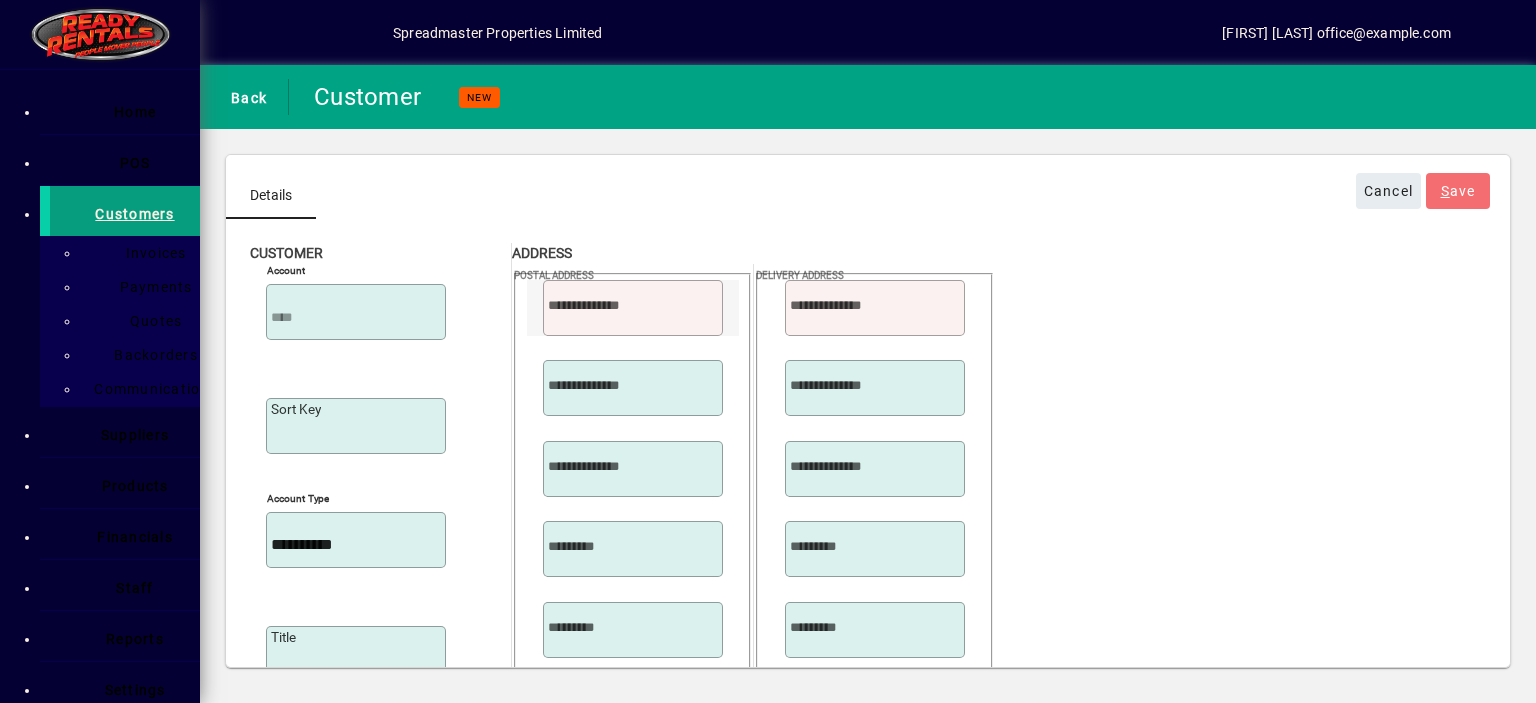 type on "*********" 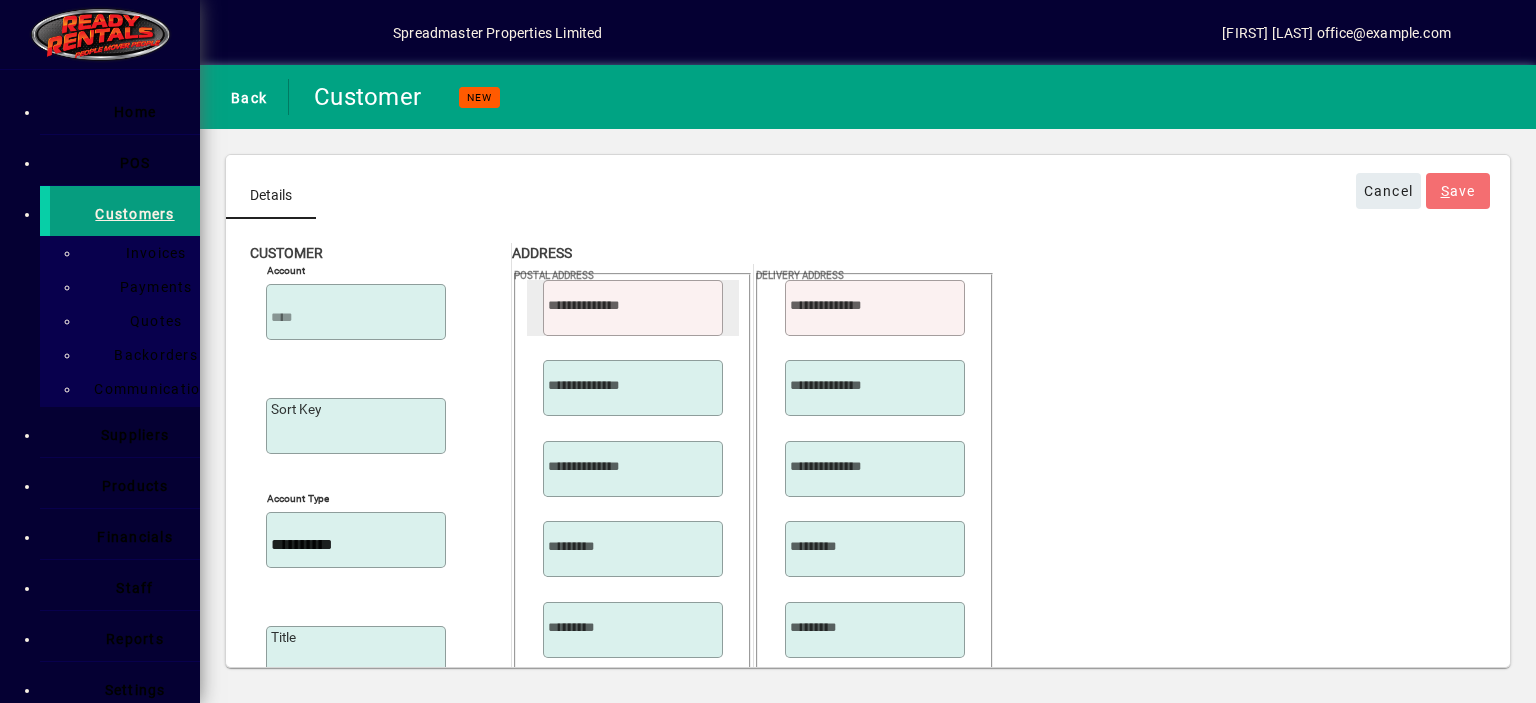 click at bounding box center (635, 305) 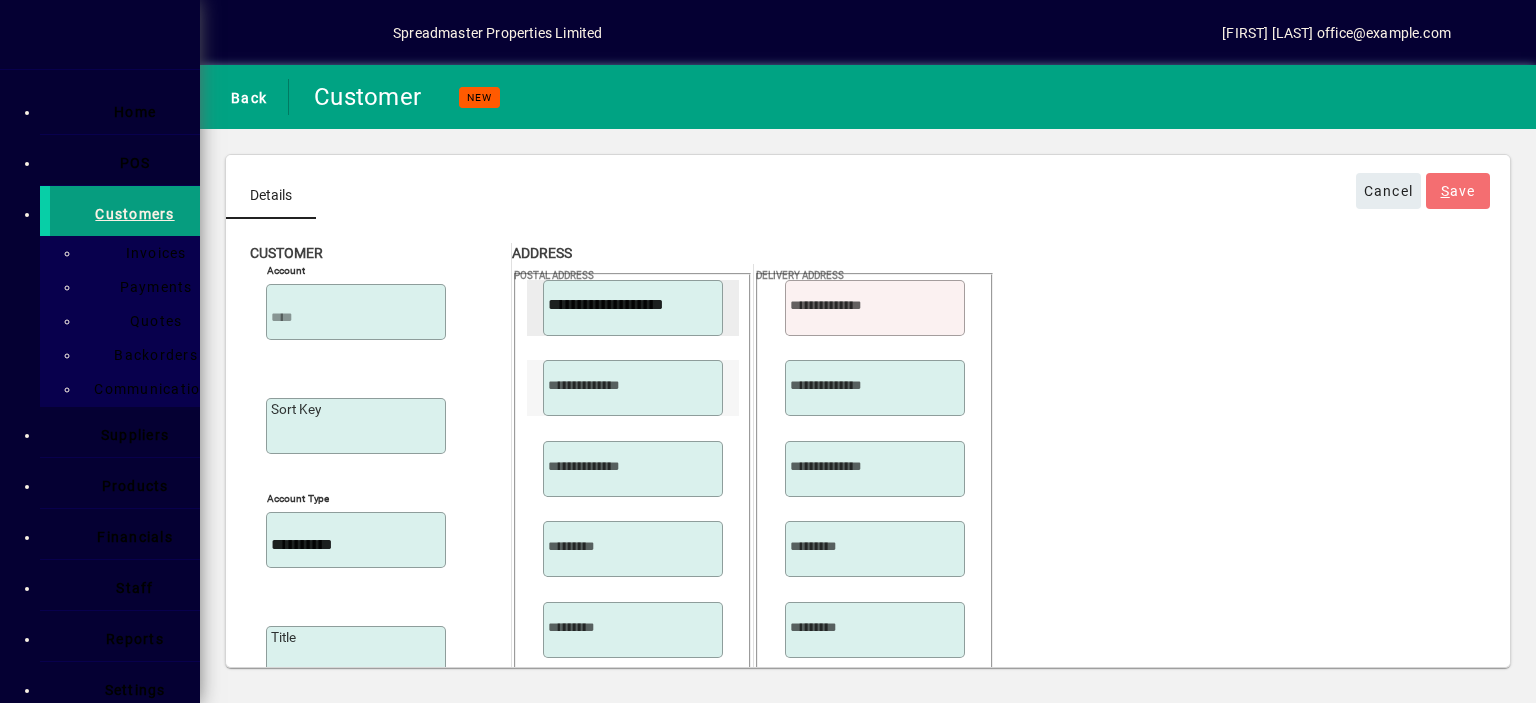 type on "**********" 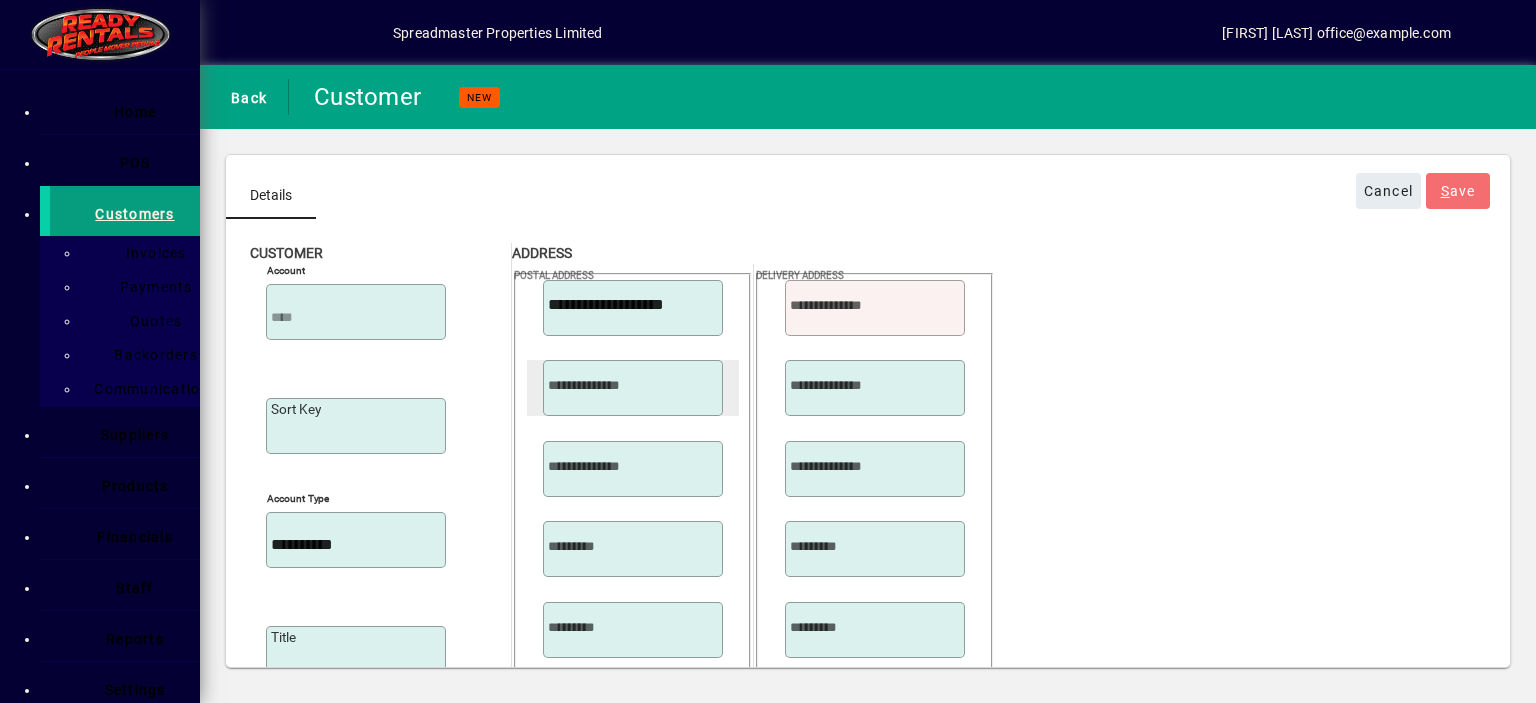 click at bounding box center (635, 385) 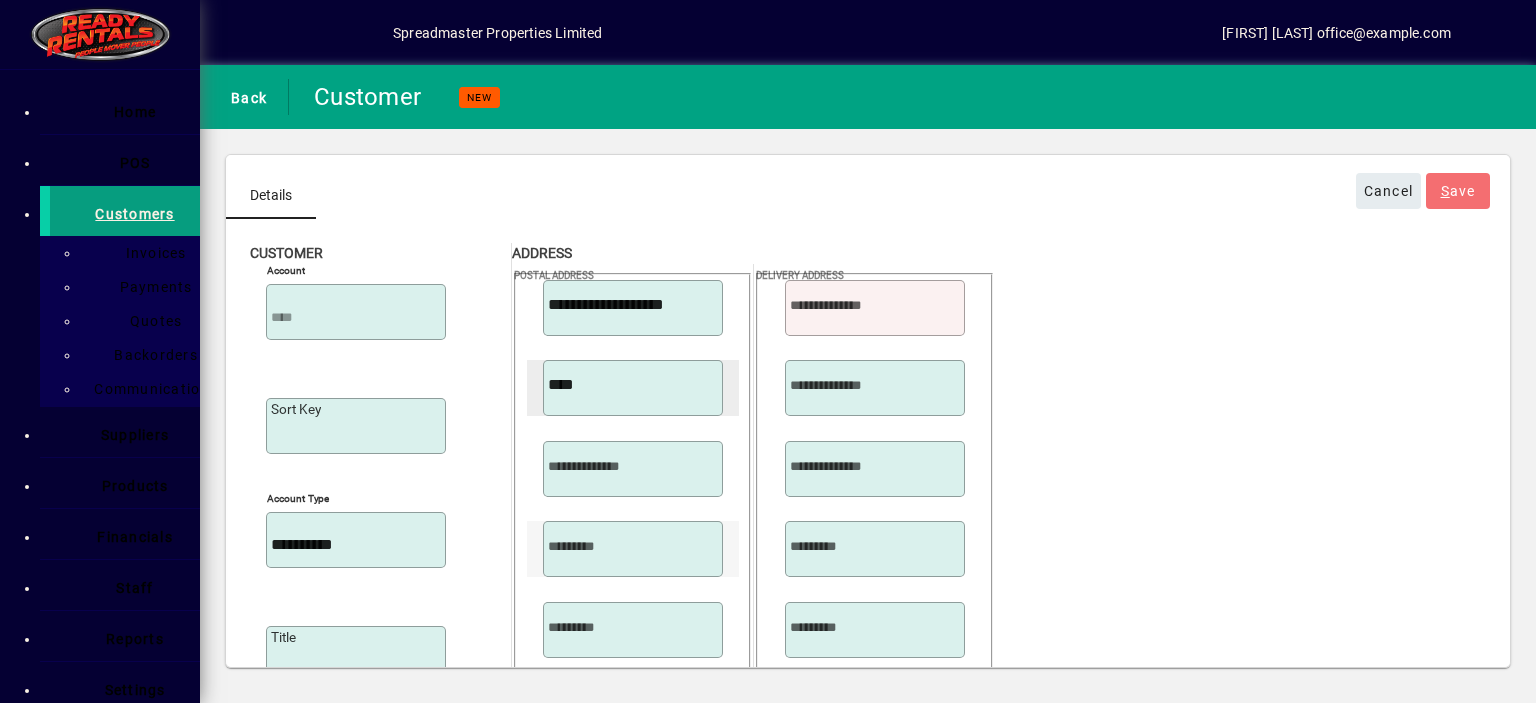 type on "****" 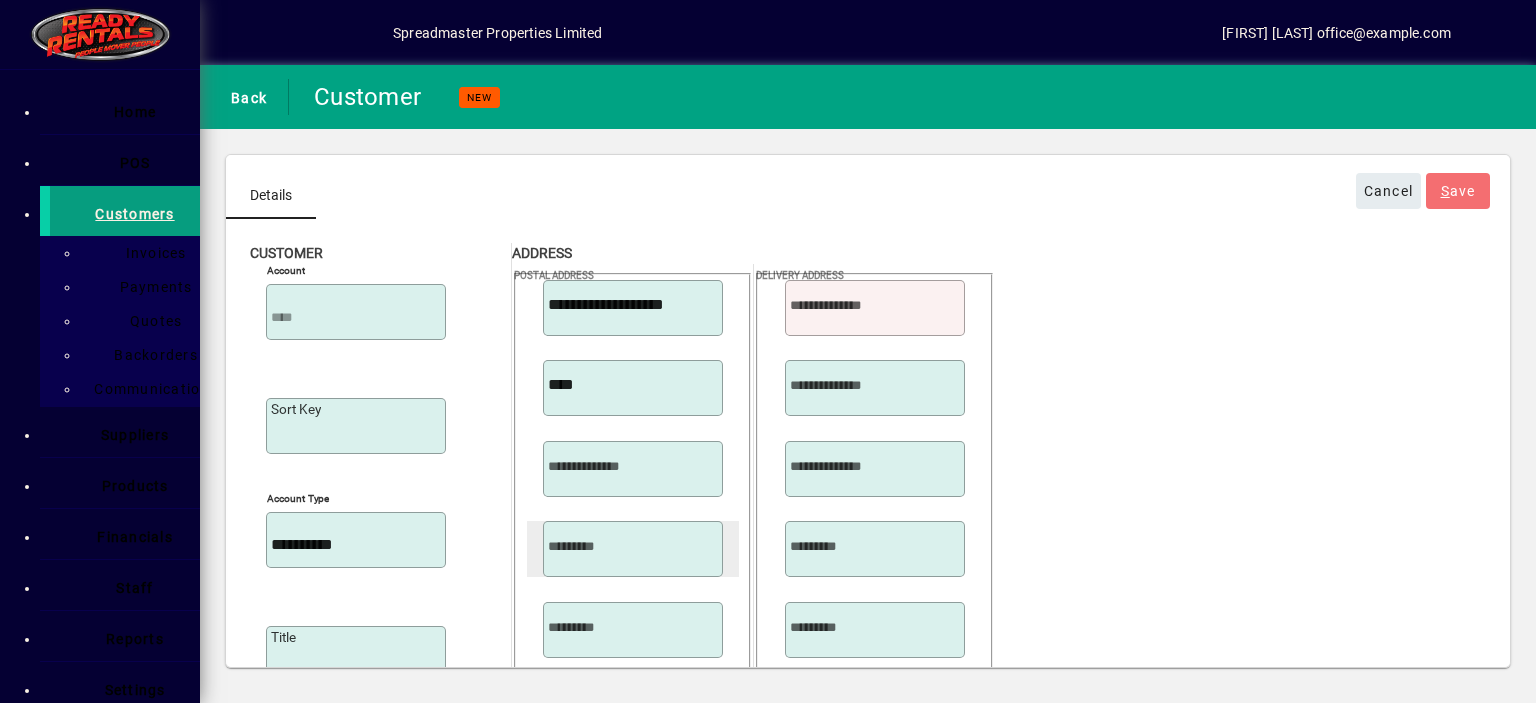 click at bounding box center (635, 546) 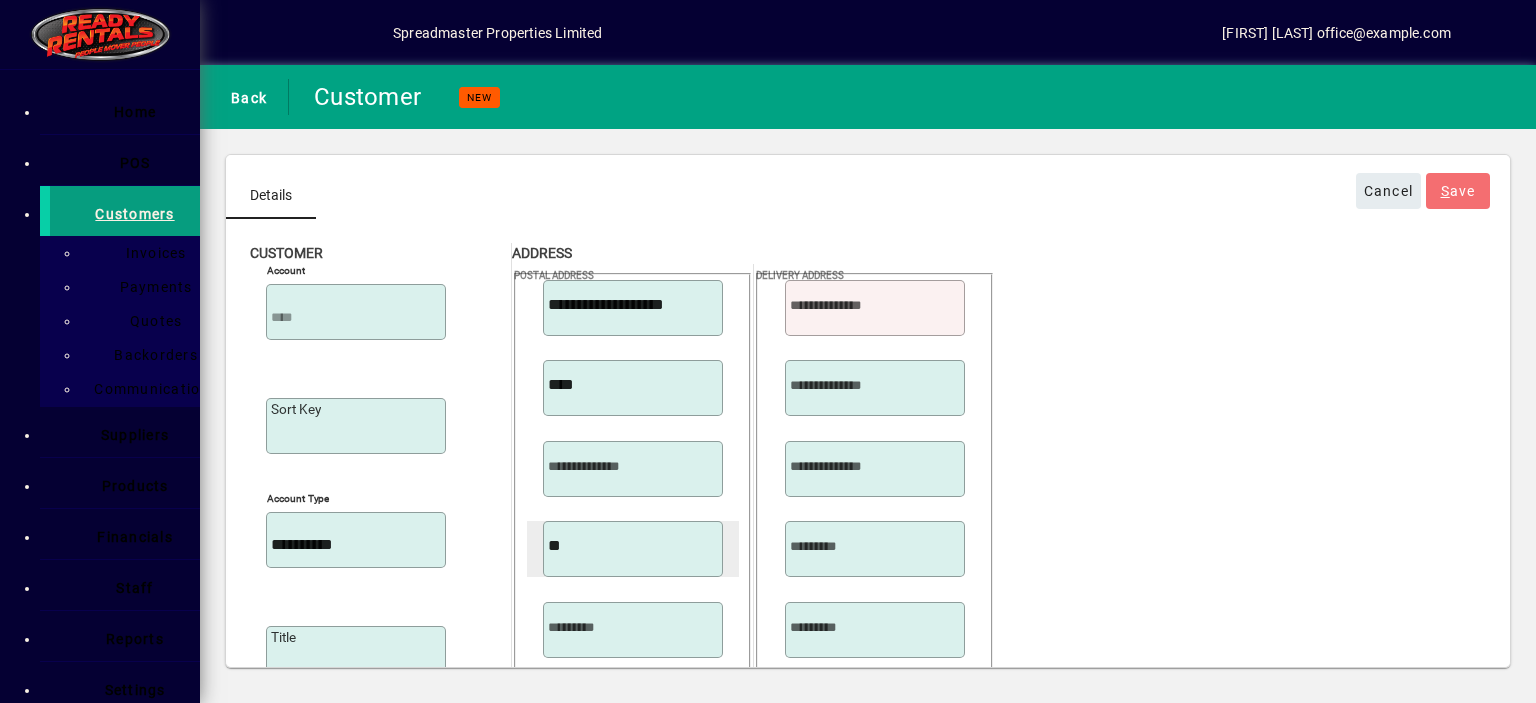 type on "*******" 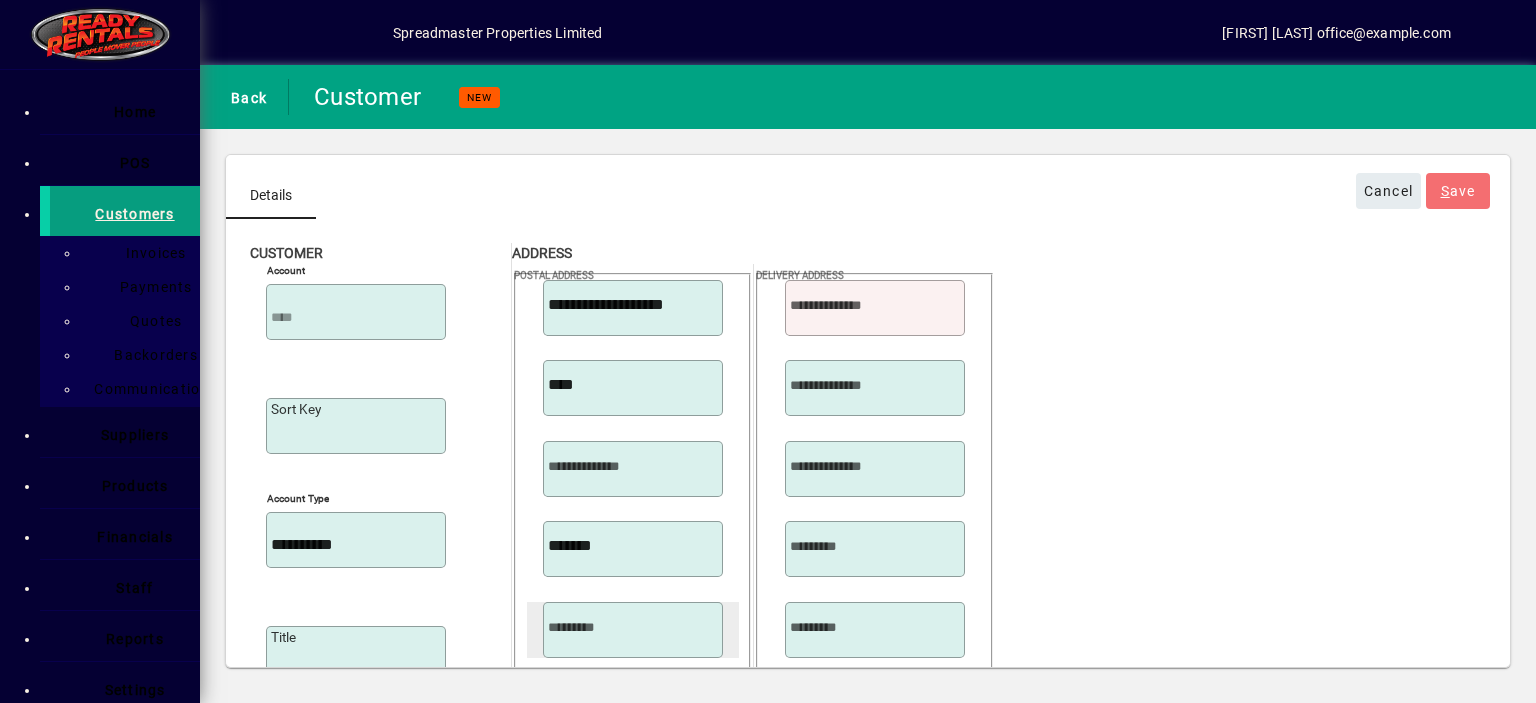 click at bounding box center [635, 627] 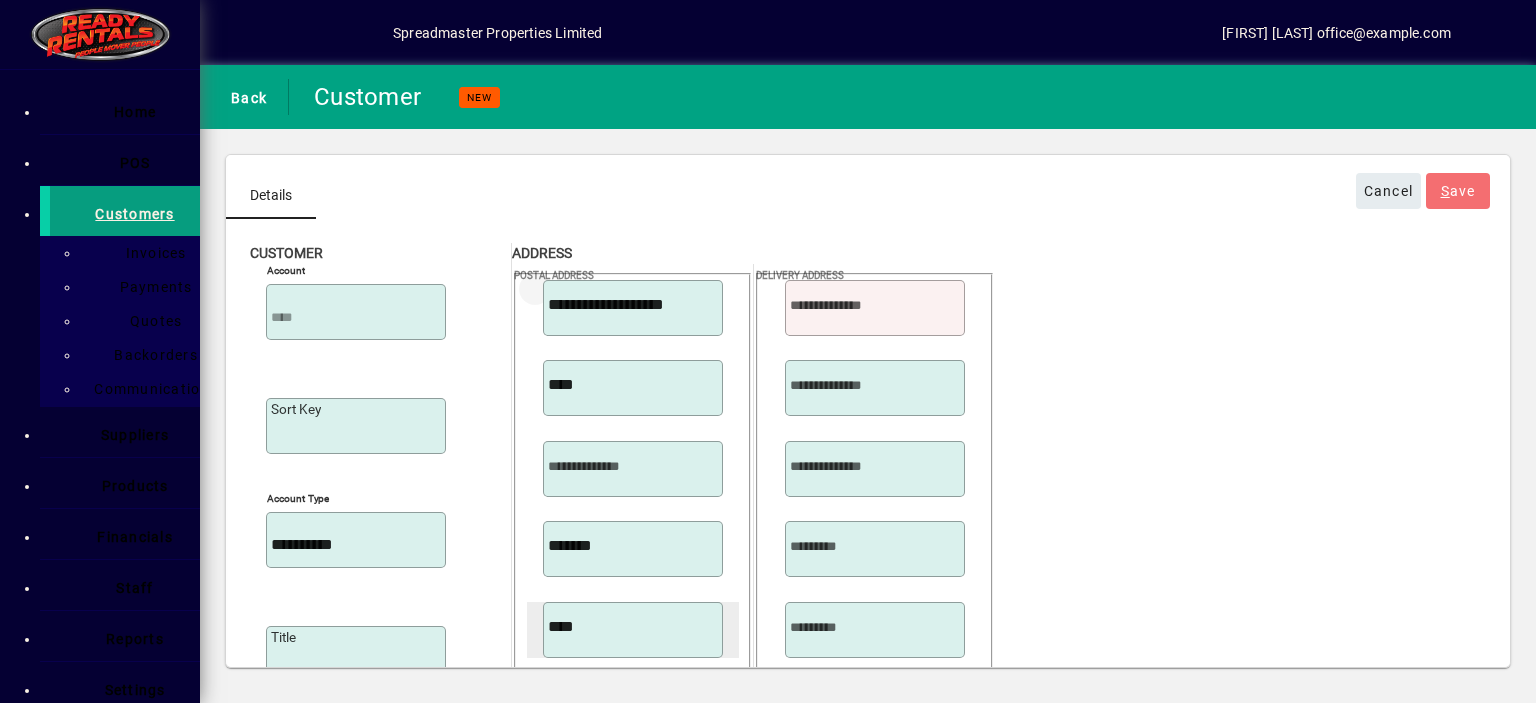 type on "****" 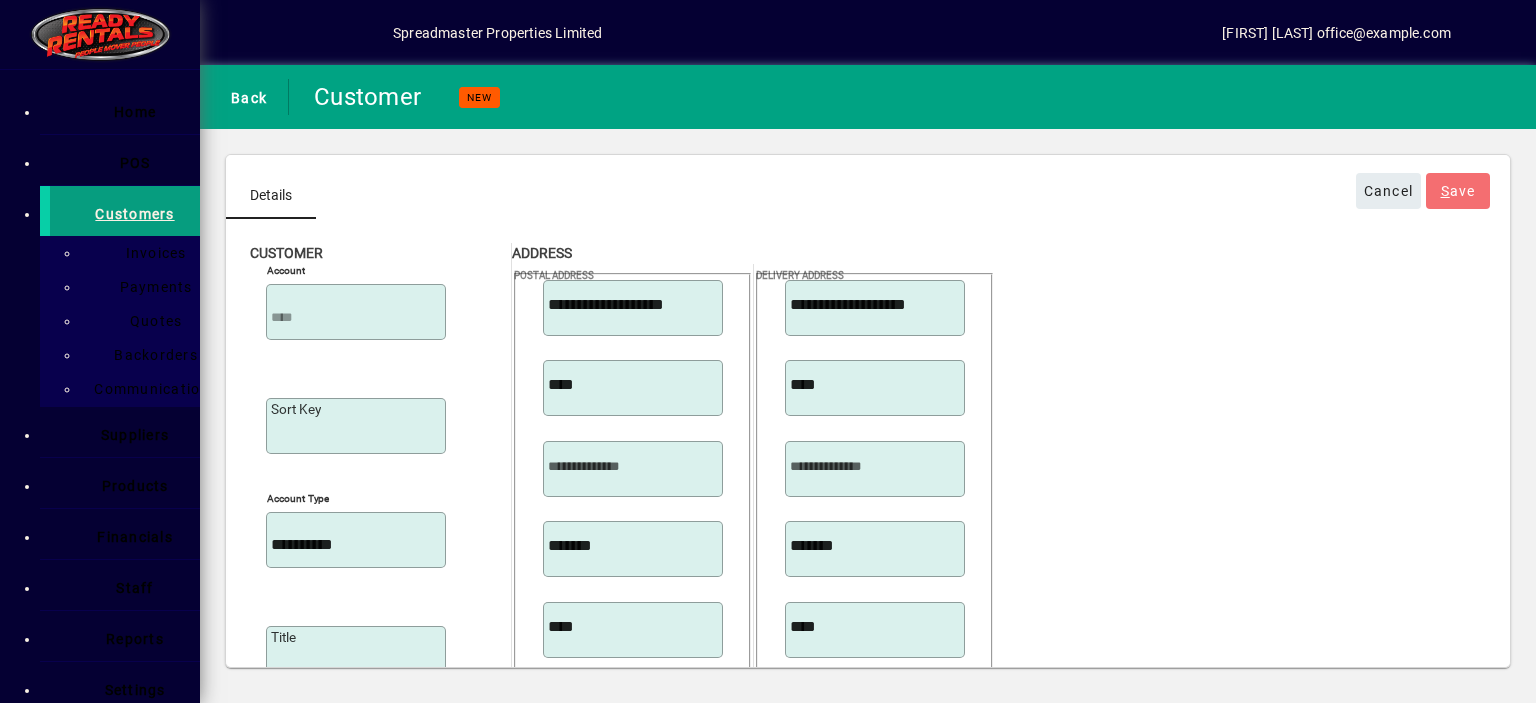 scroll, scrollTop: 356, scrollLeft: 0, axis: vertical 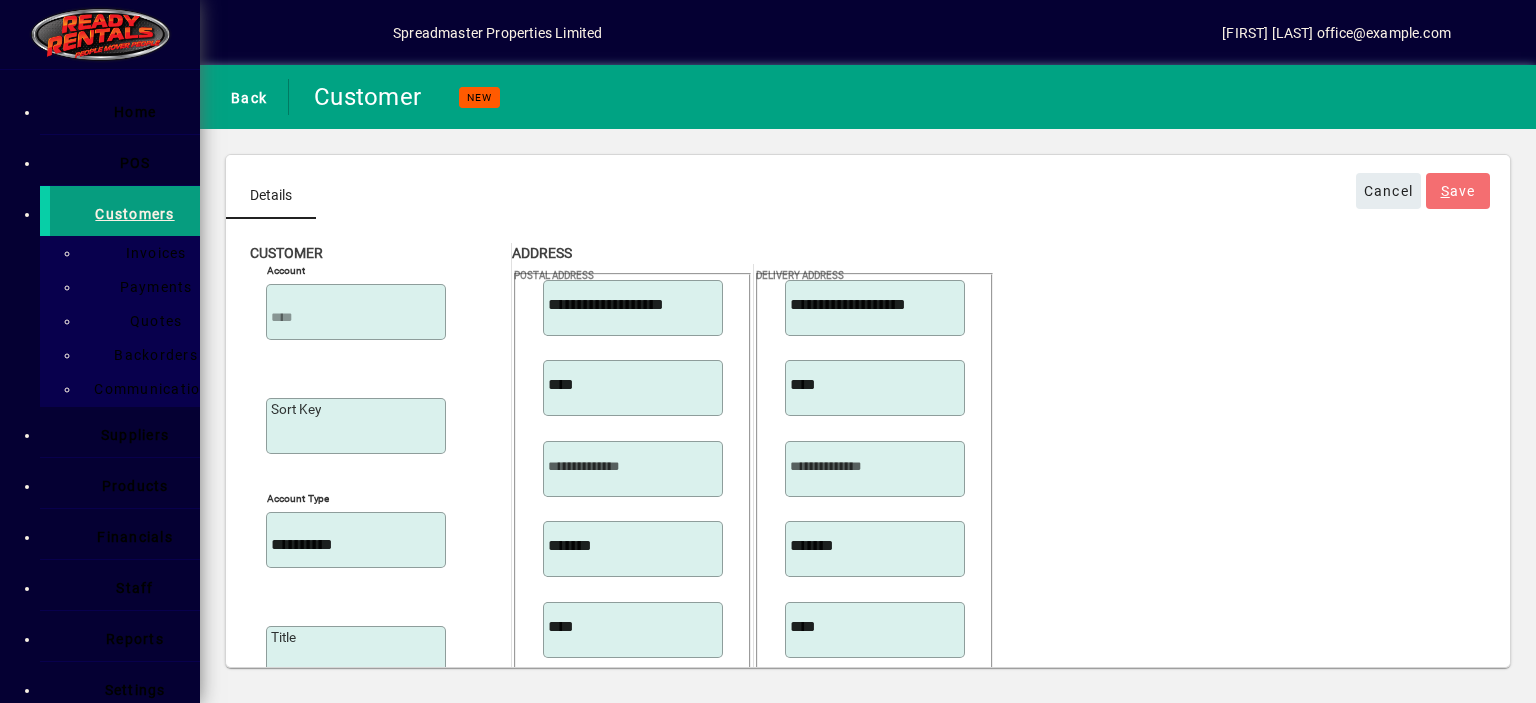 click at bounding box center [266, 1223] 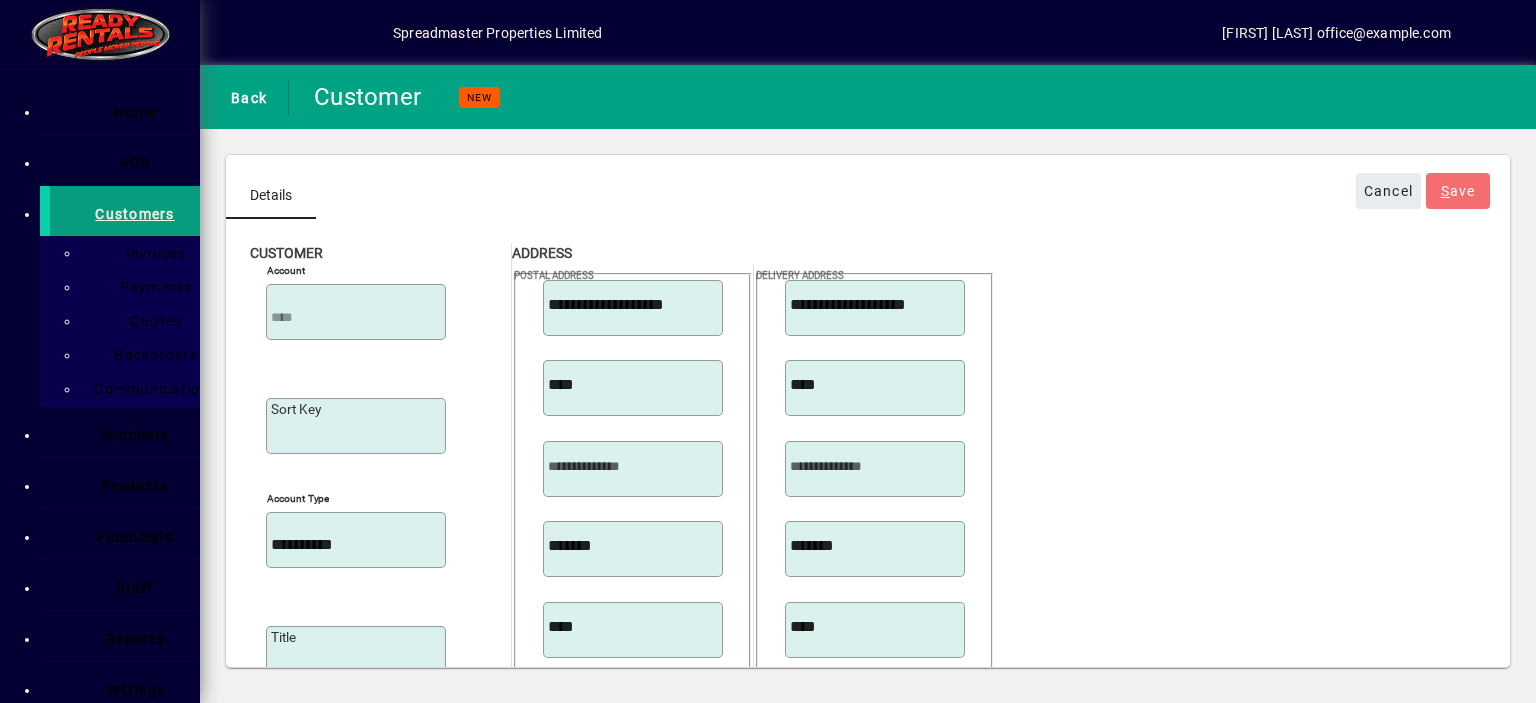 type on "**********" 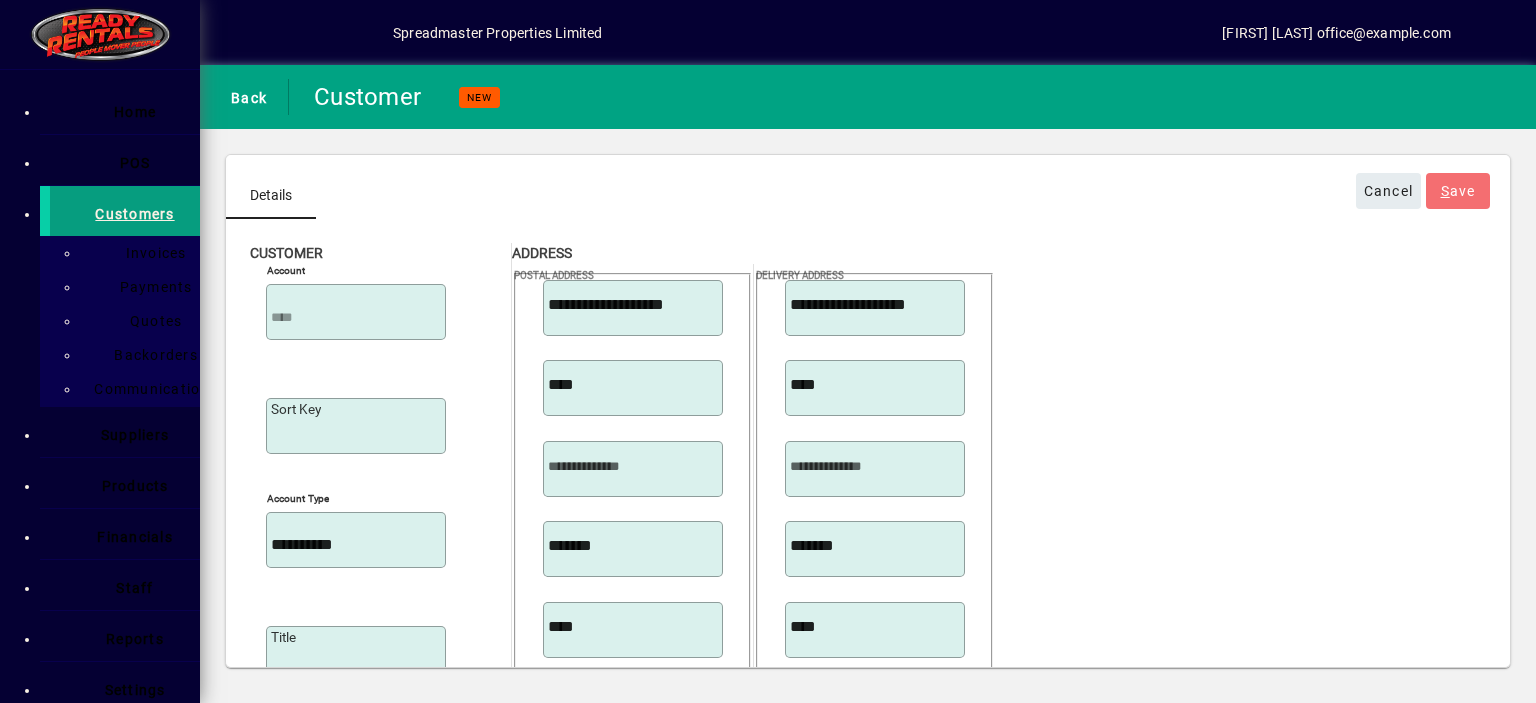 click at bounding box center [348, 1620] 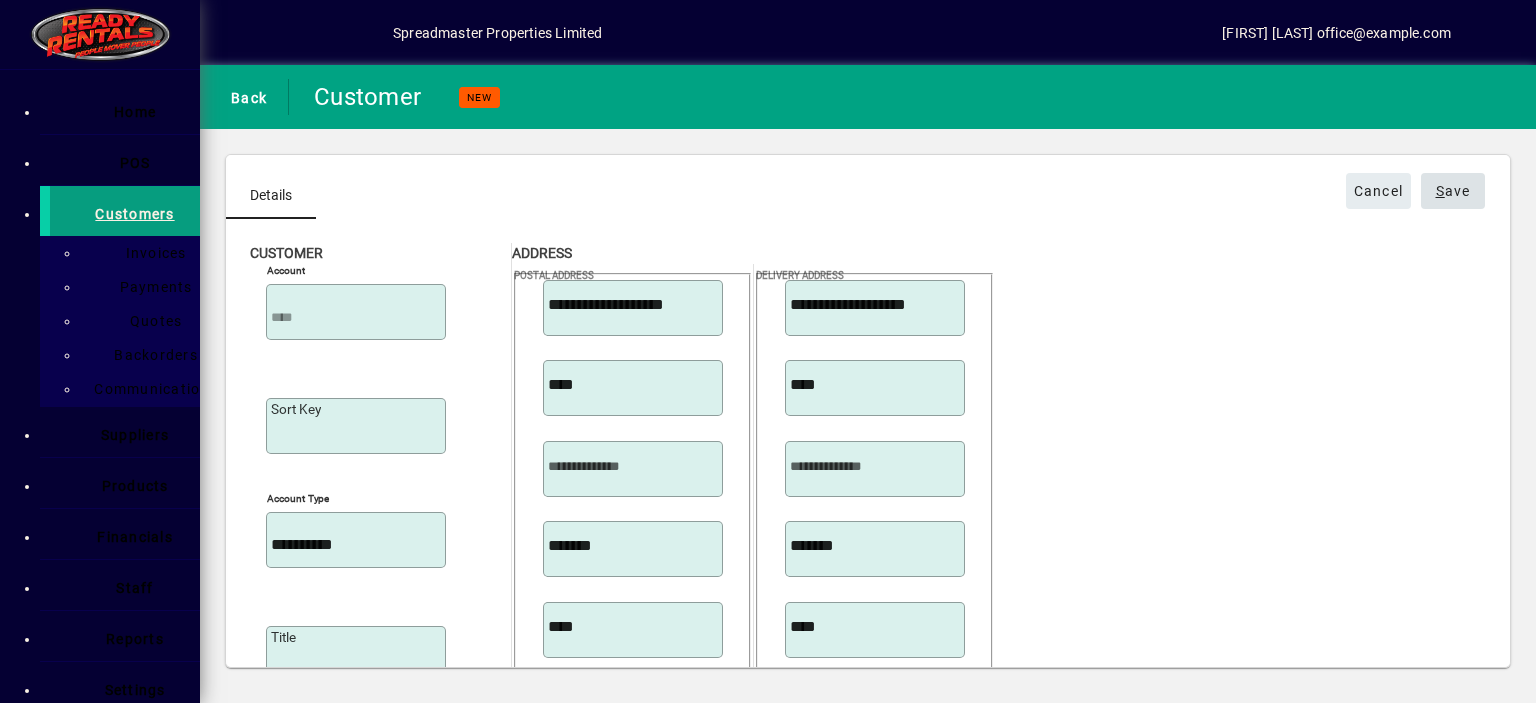 type on "**********" 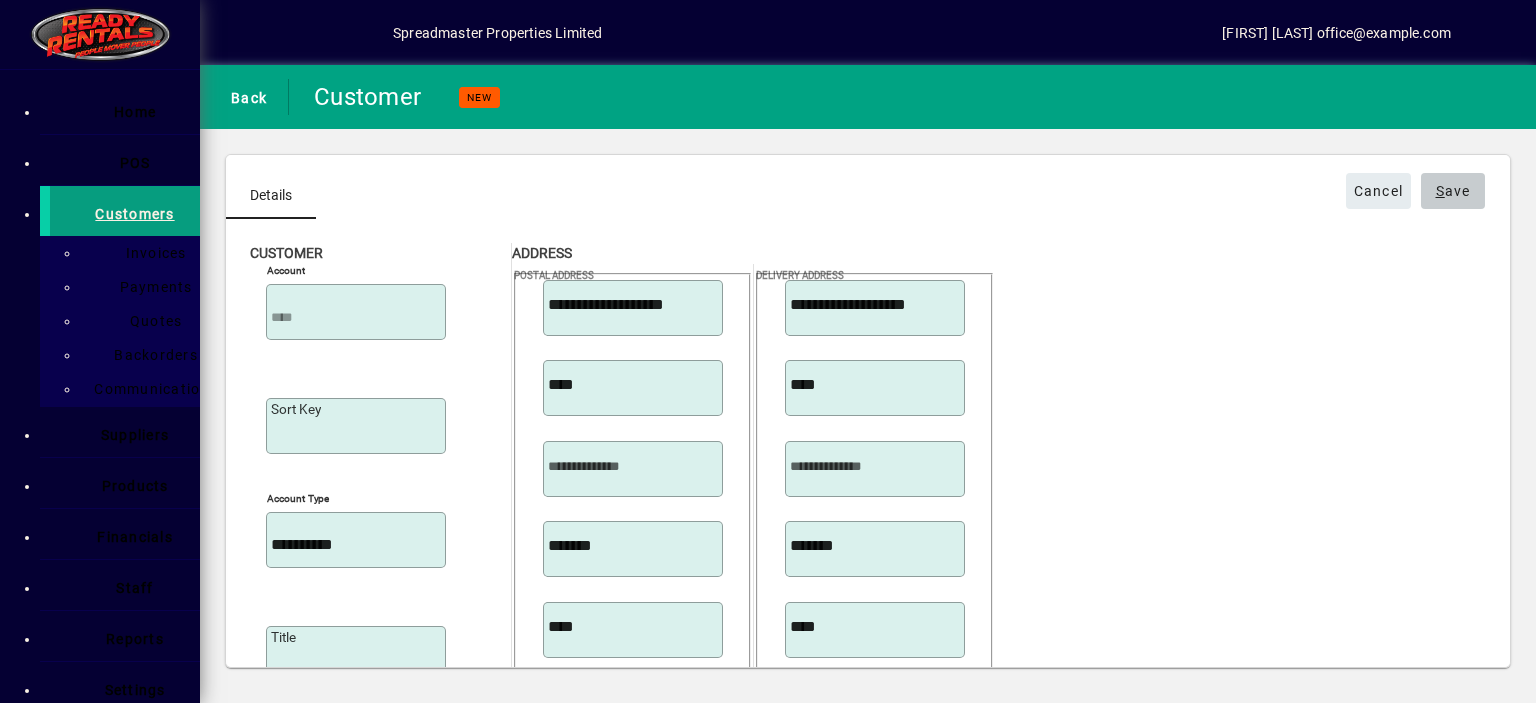 click on "S ave" at bounding box center (1453, 191) 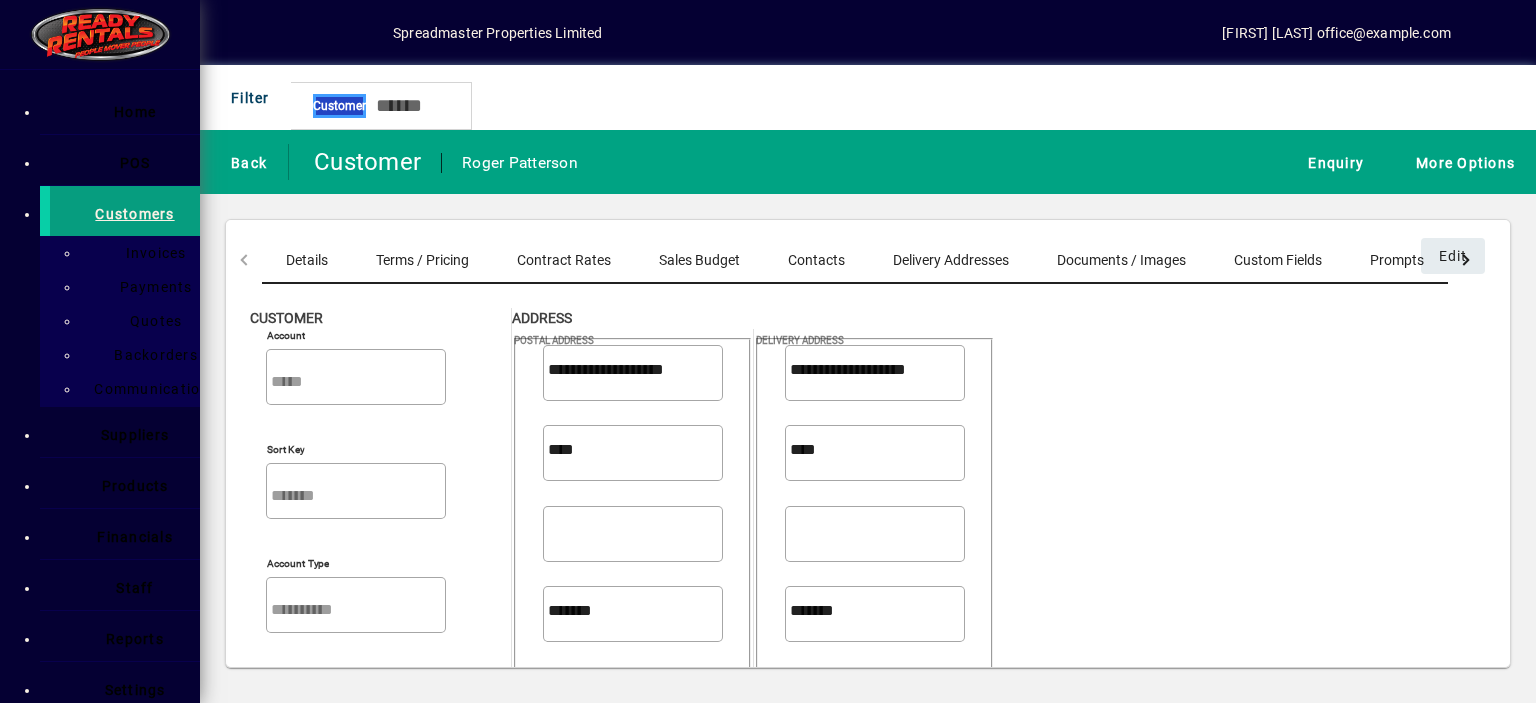 click on "Terms / Pricing" at bounding box center [422, 260] 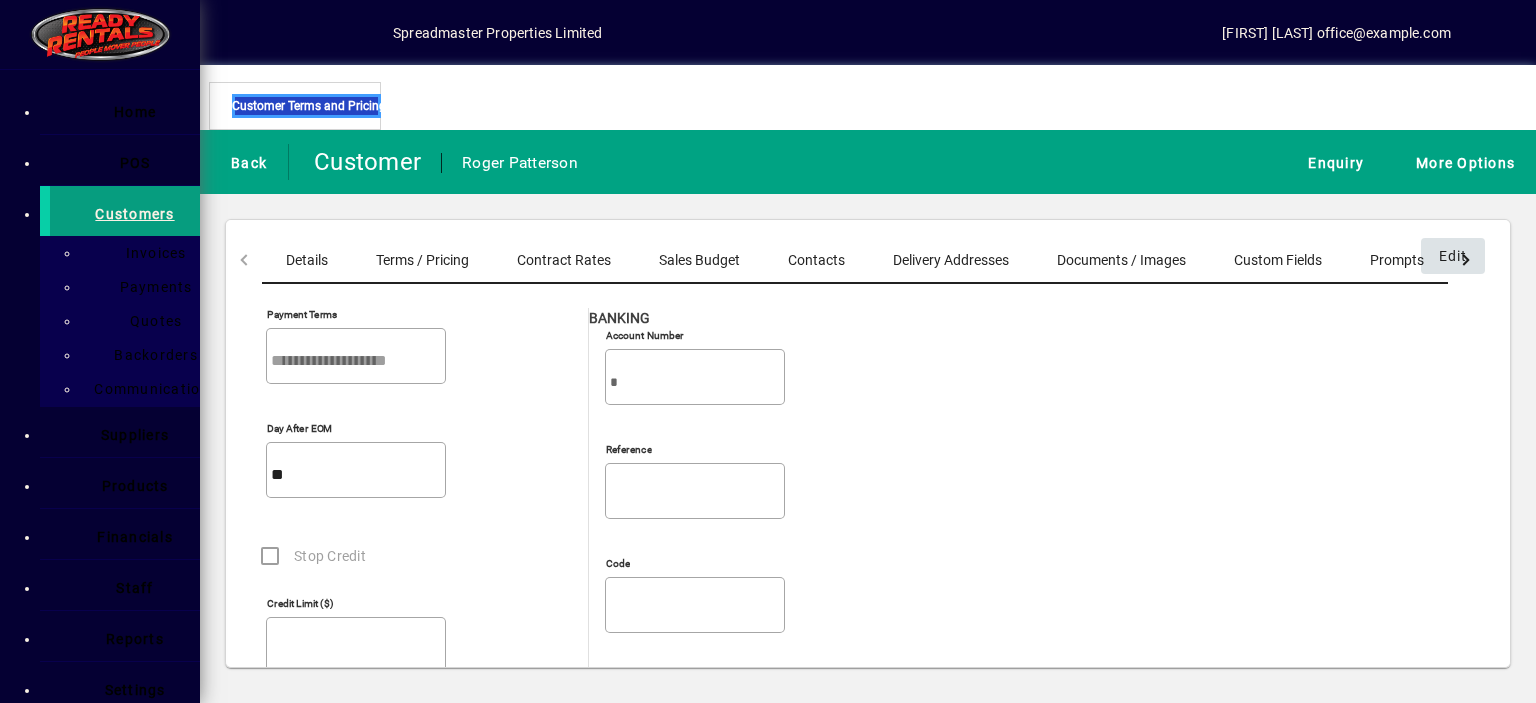 click on "Edit" at bounding box center [1453, 256] 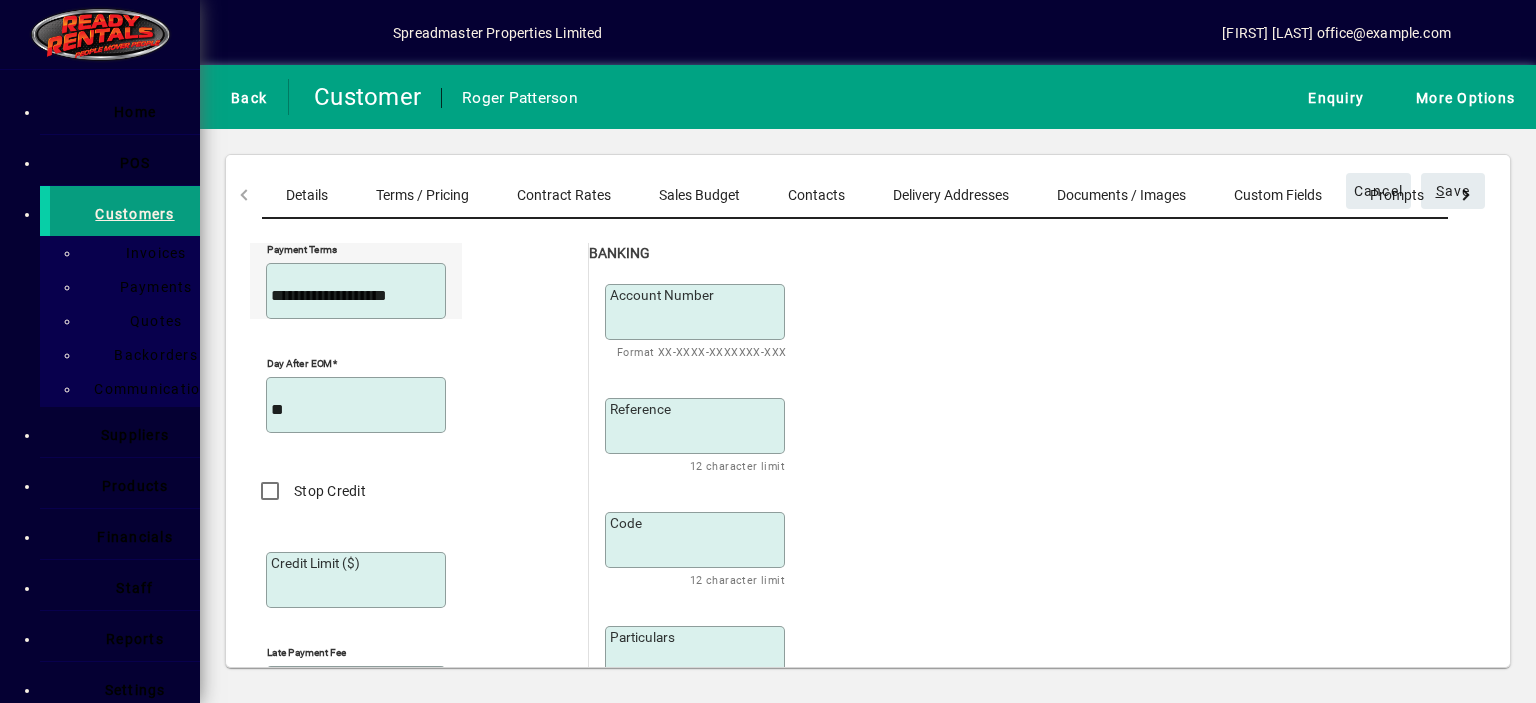 click at bounding box center [442, 296] 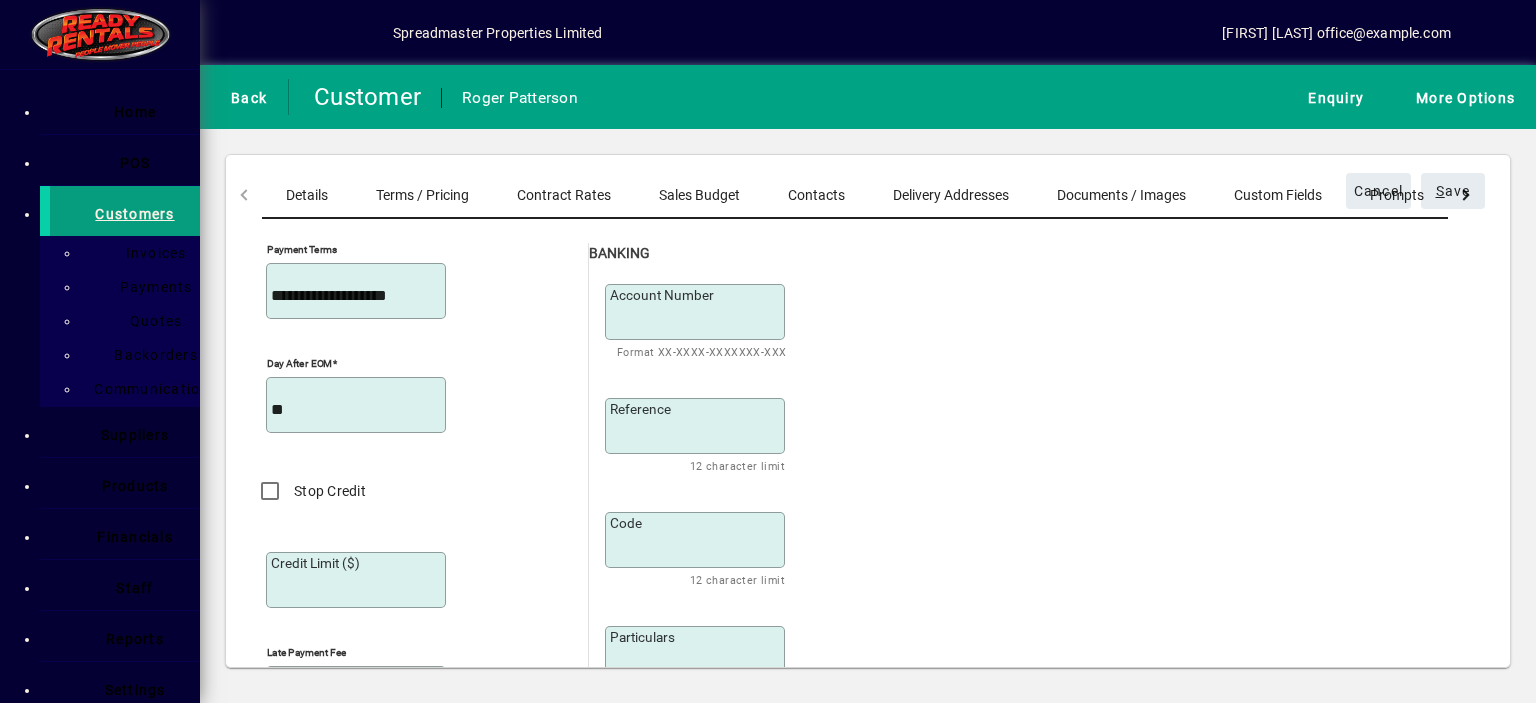 click on "Number of days" at bounding box center (68, 34) 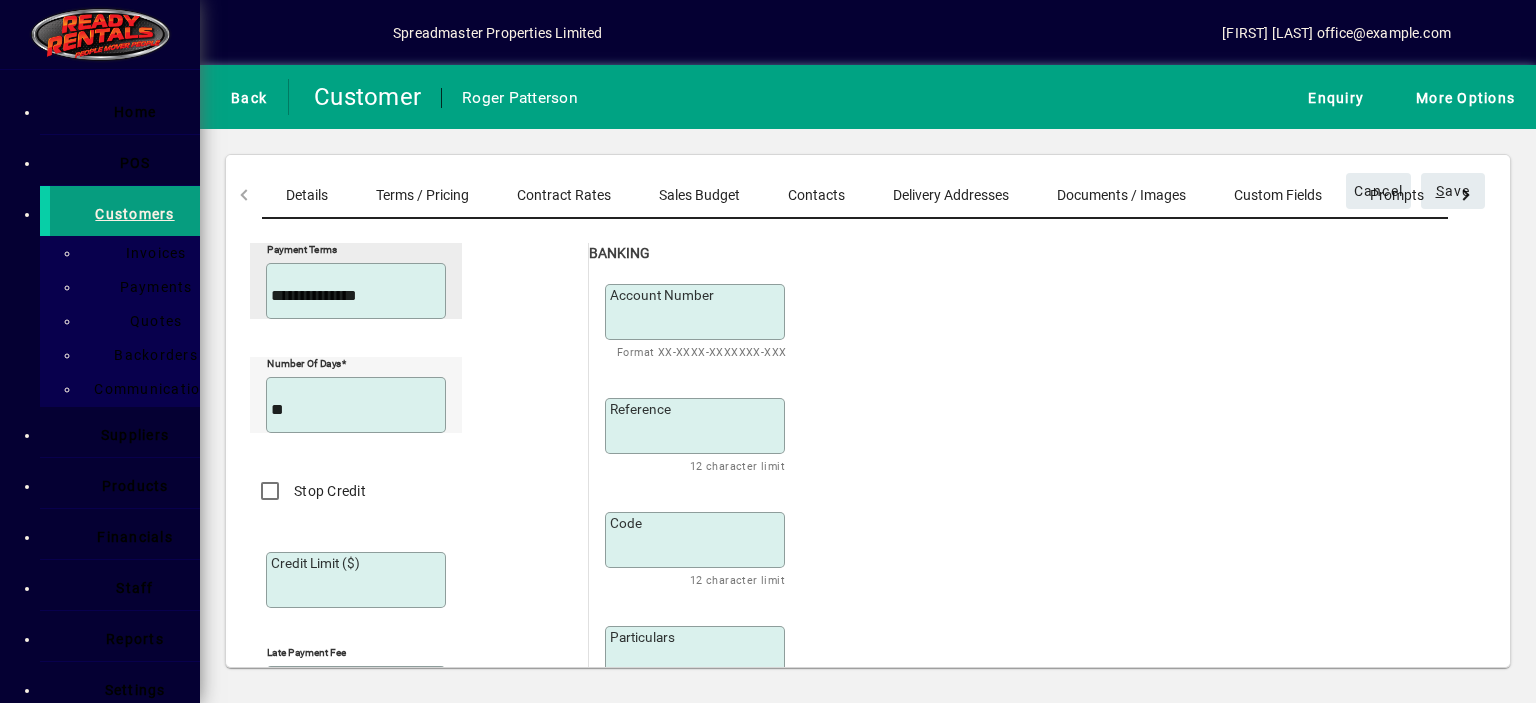 click on "**" at bounding box center [358, 410] 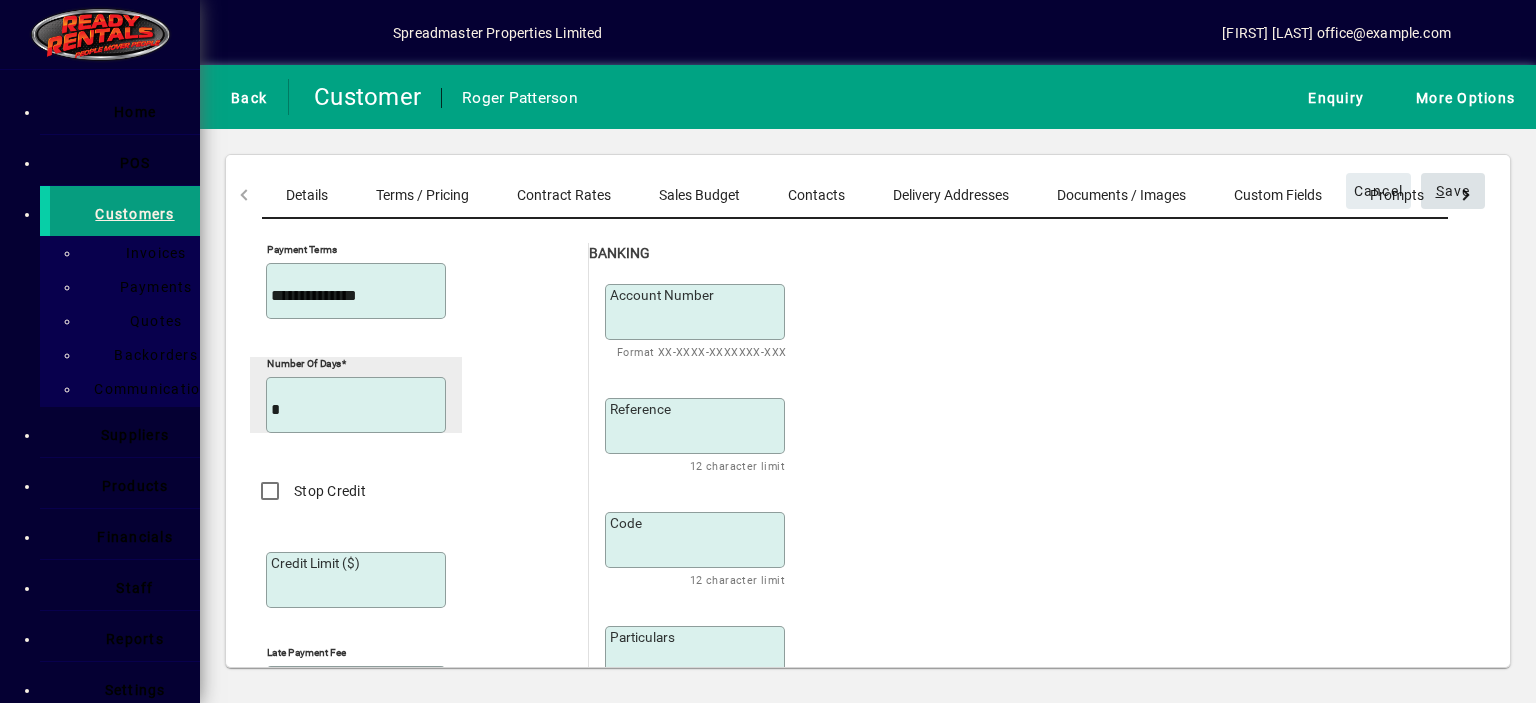 type on "*" 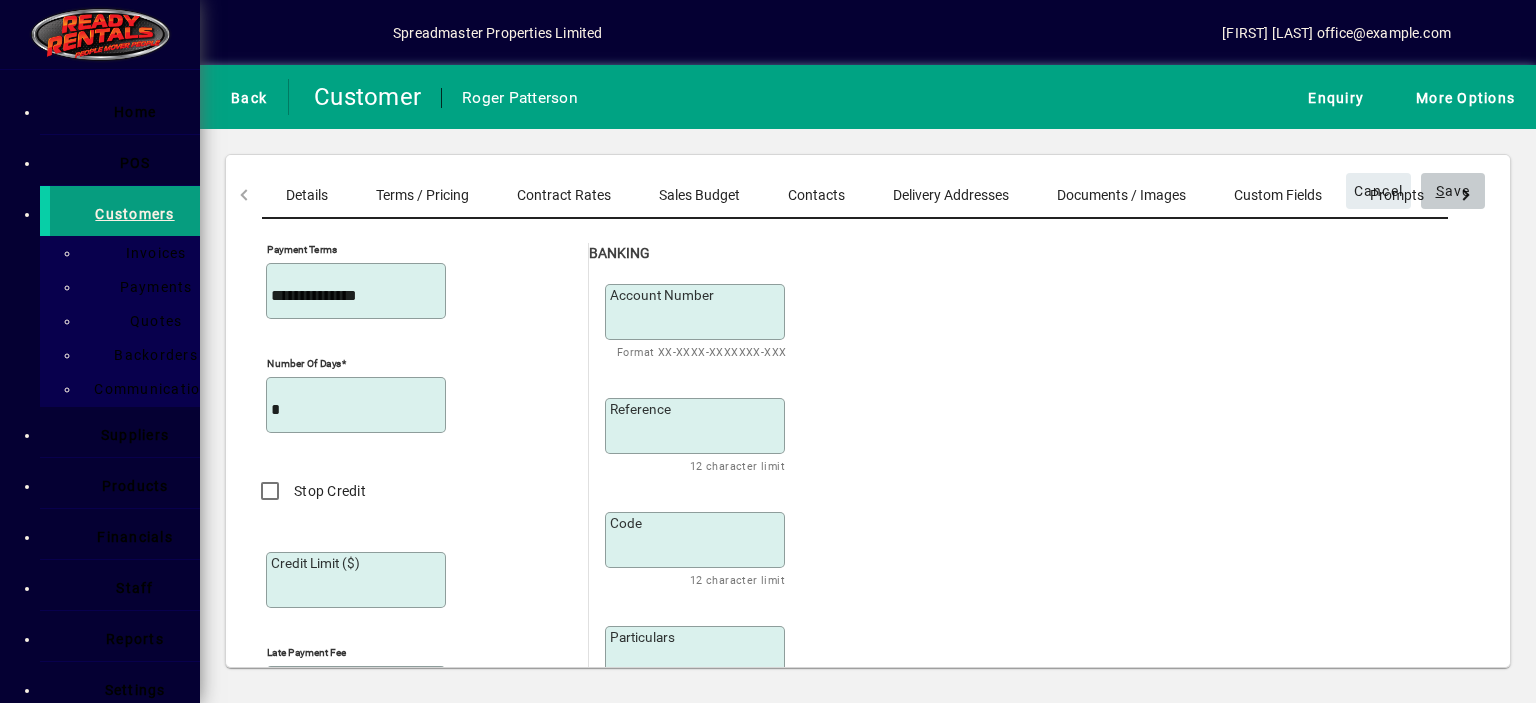 click on "S ave" at bounding box center (1453, 191) 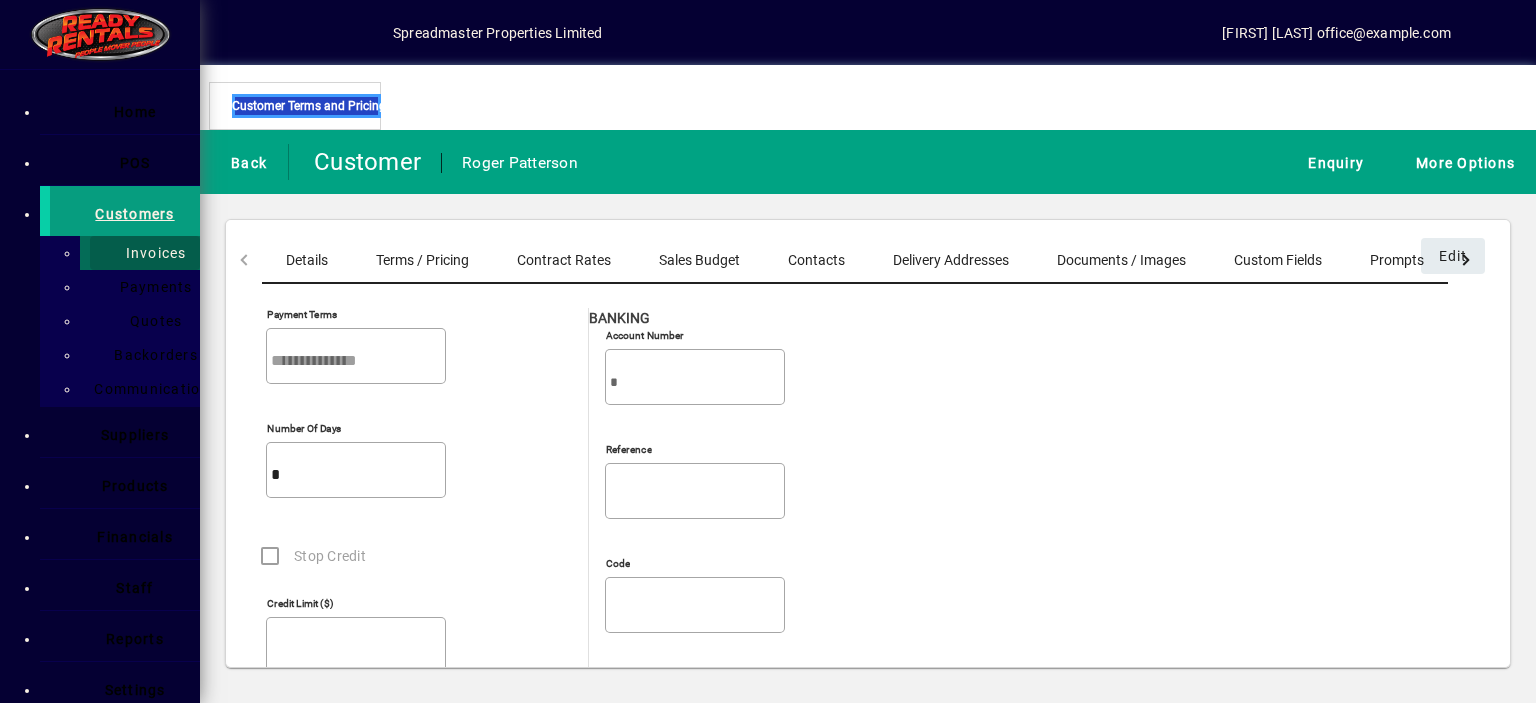 click on "Invoices" at bounding box center (150, 253) 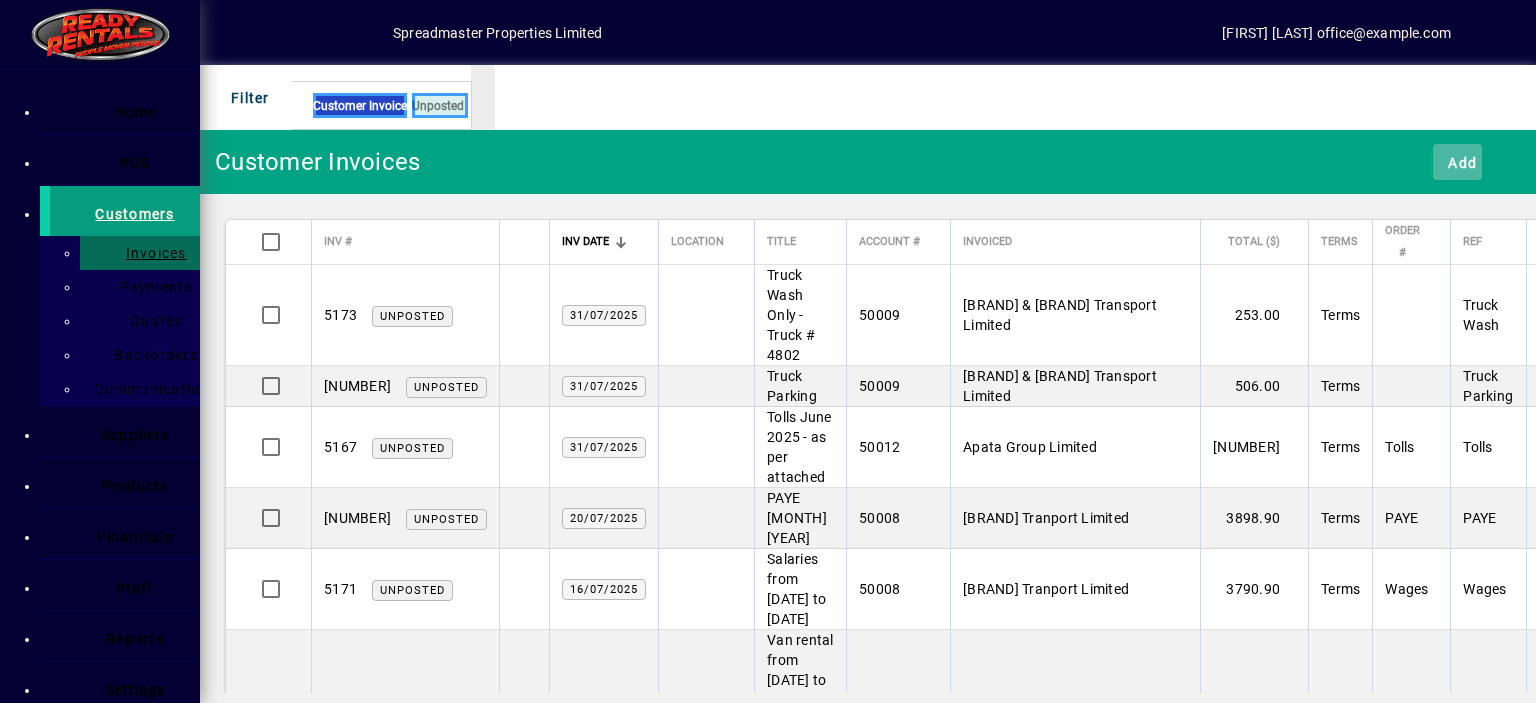 click on "Add" at bounding box center (1457, 162) 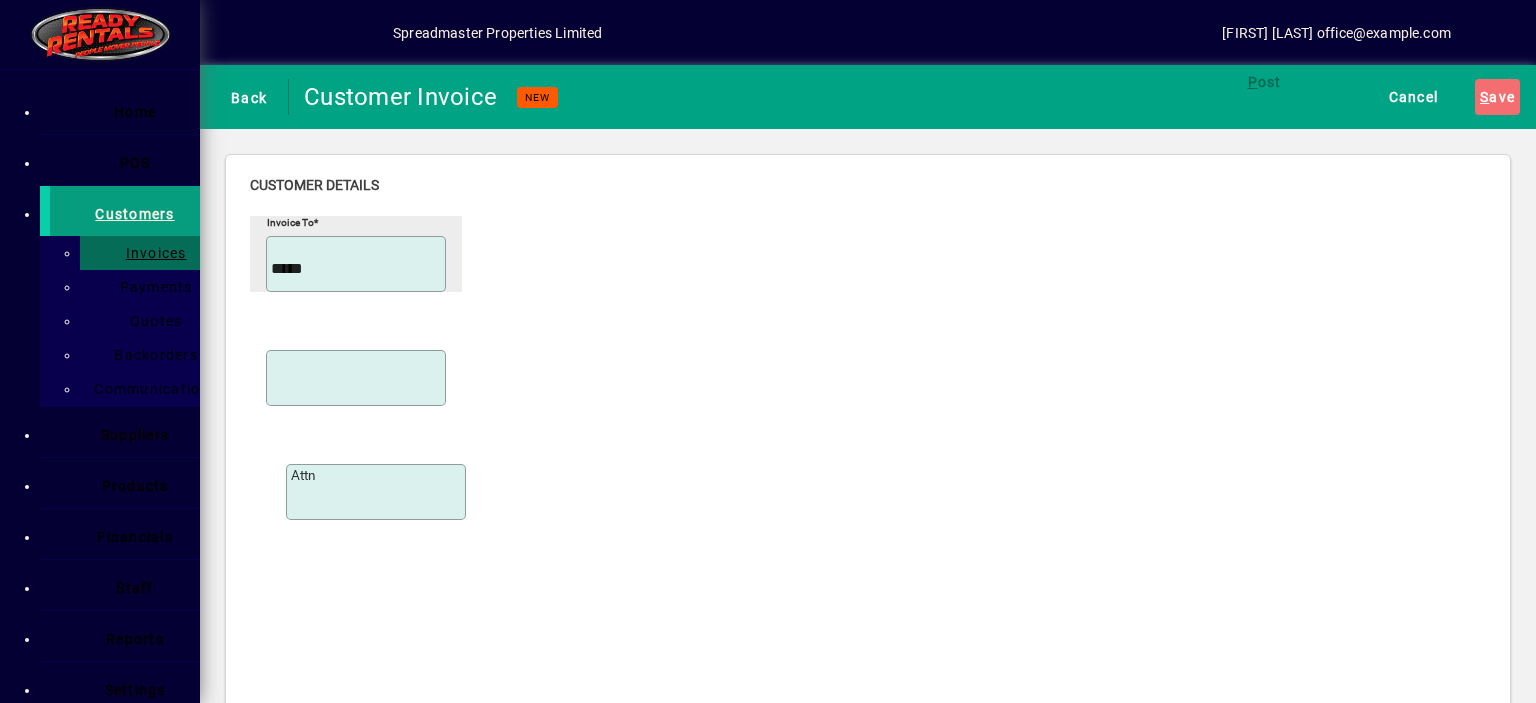type on "*****" 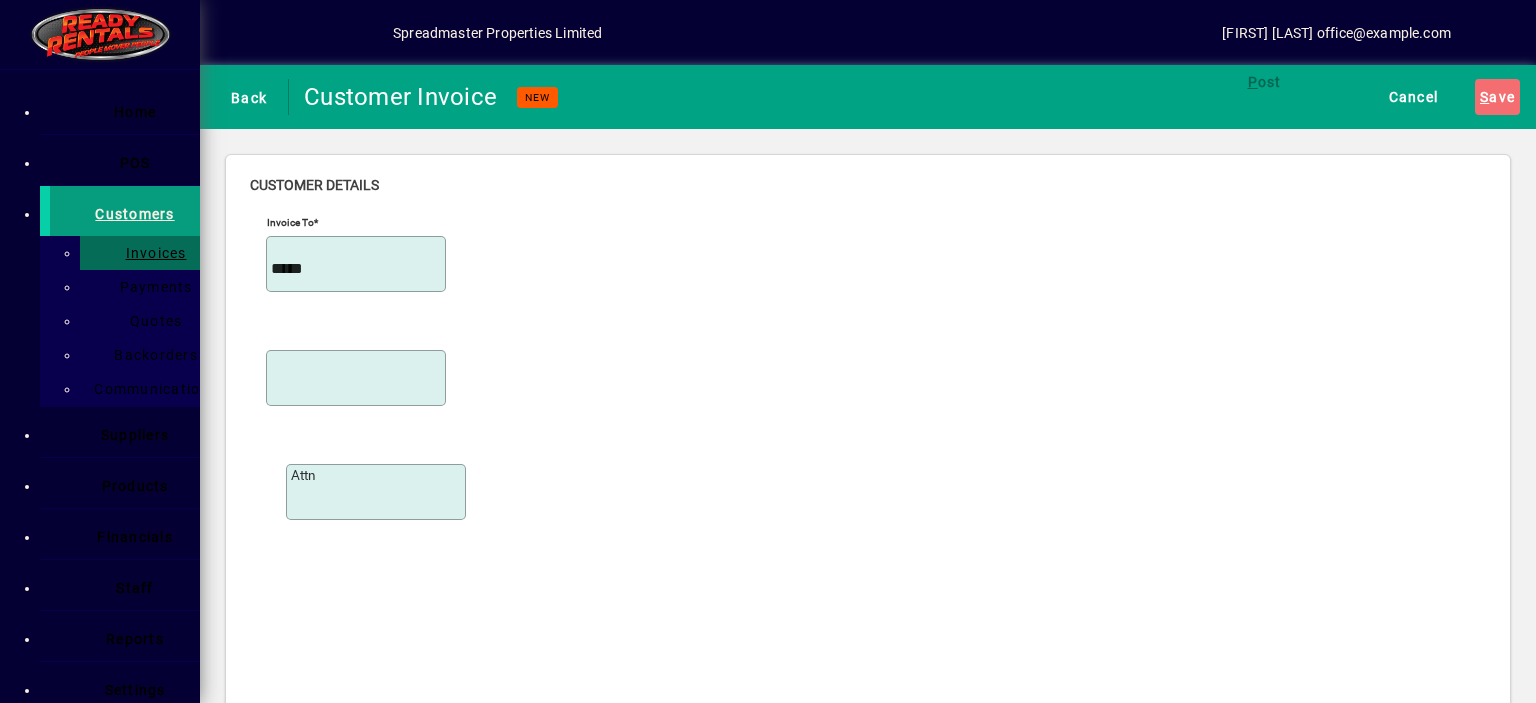 click on "Roger" at bounding box center (111, 34) 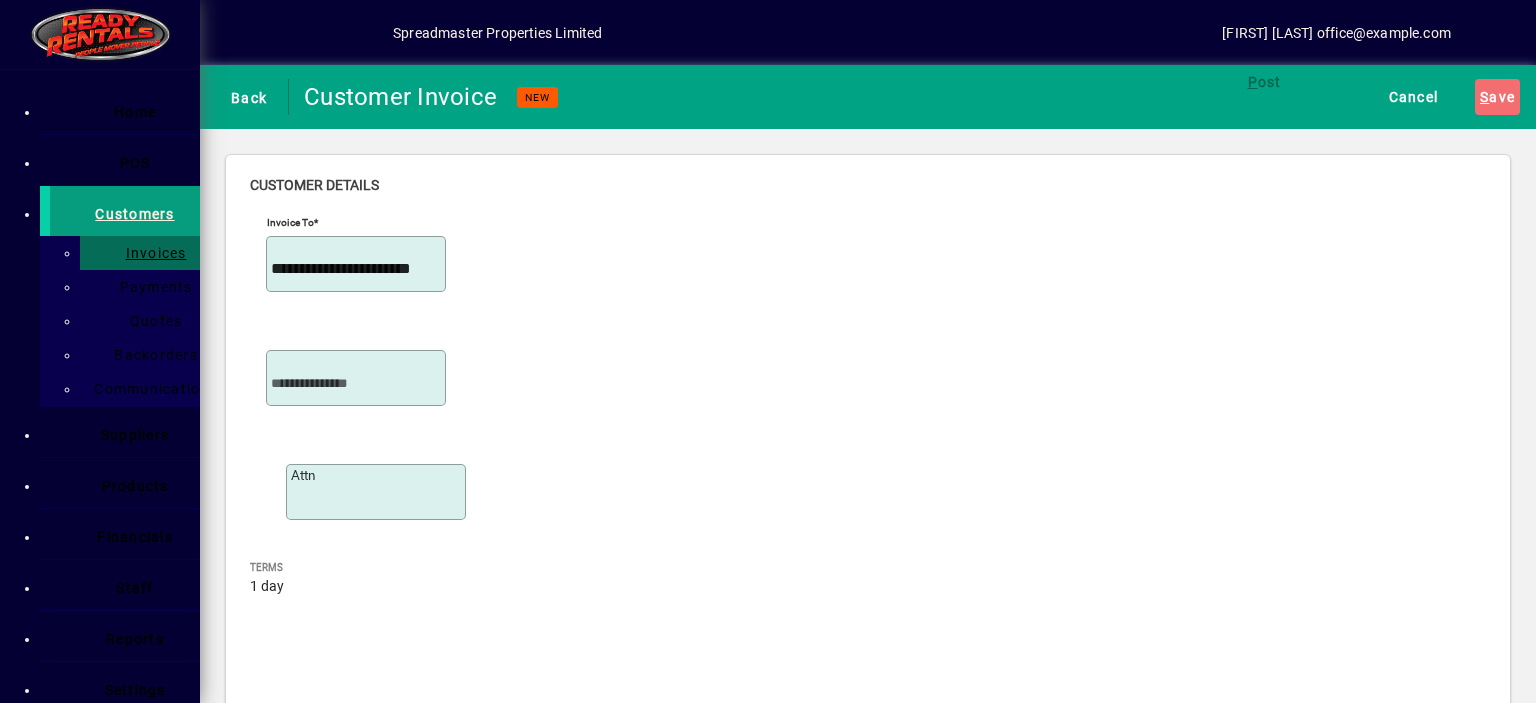 scroll, scrollTop: 800, scrollLeft: 0, axis: vertical 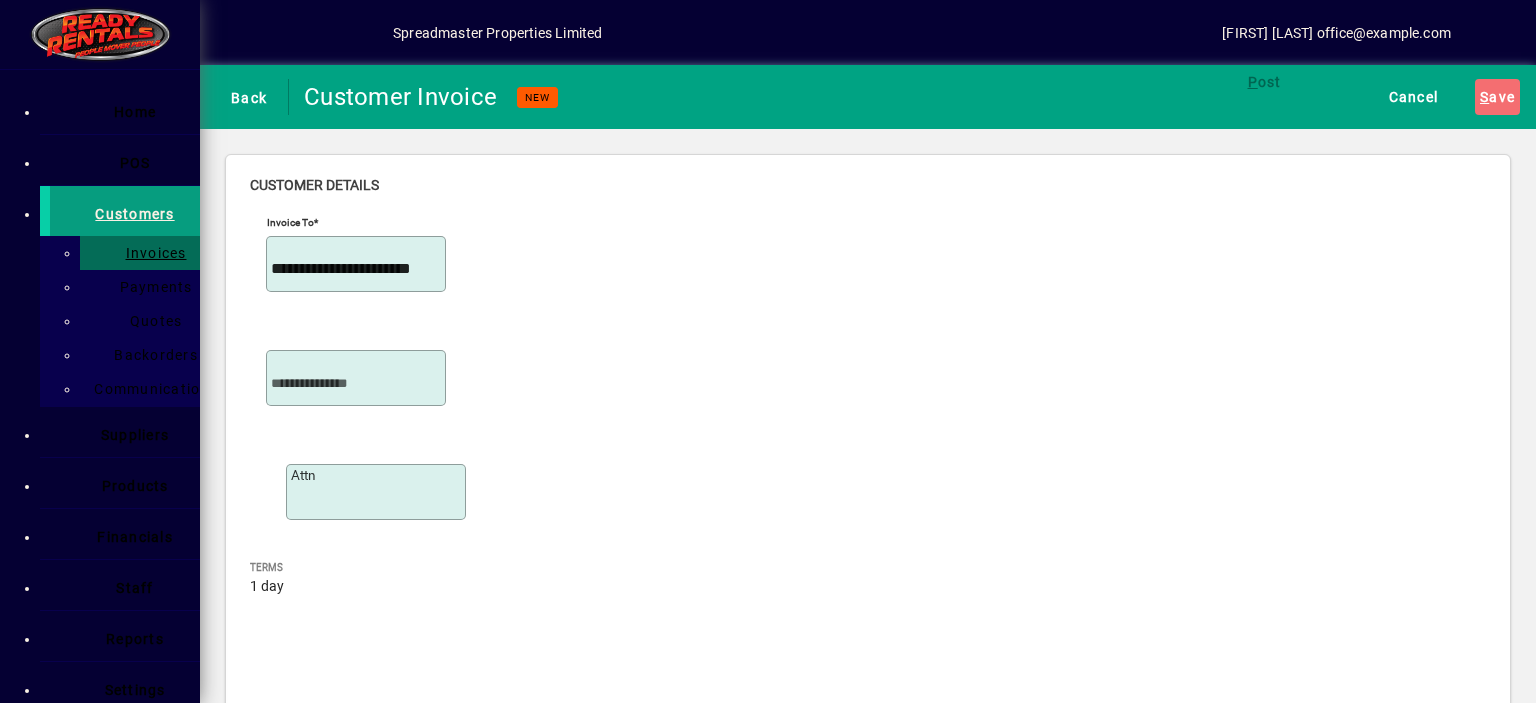 click on "Product location" at bounding box center (591, 3033) 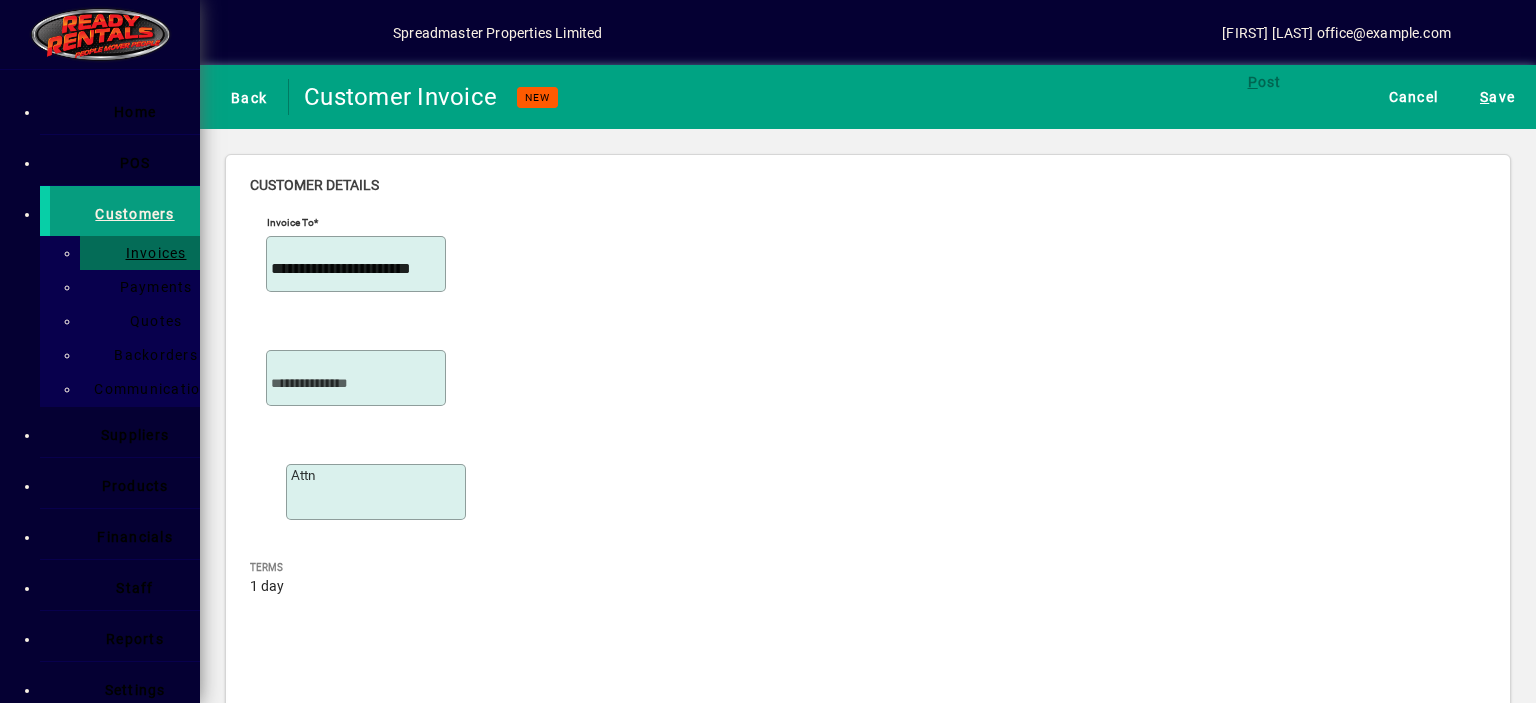 scroll, scrollTop: 800, scrollLeft: 0, axis: vertical 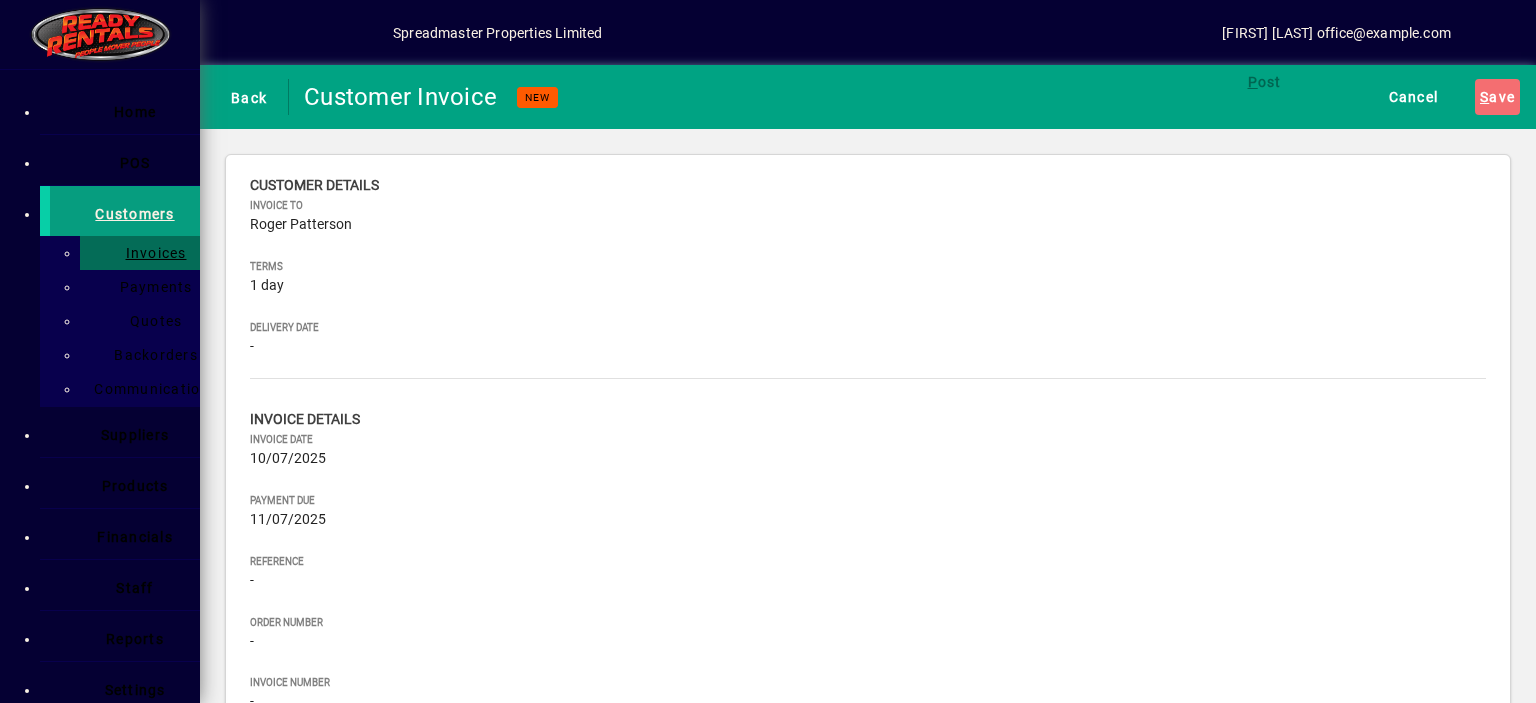 type on "***" 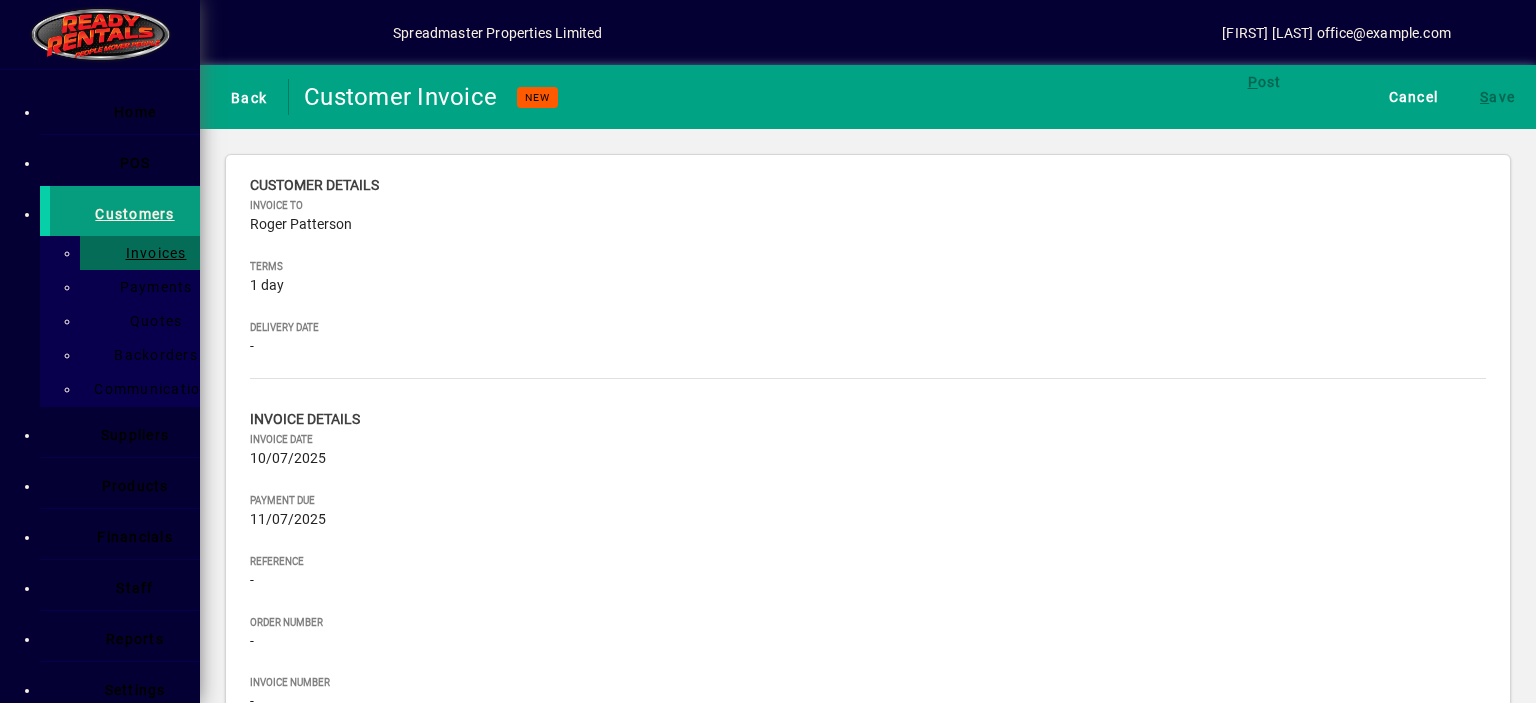click on "**********" at bounding box center (359, 1262) 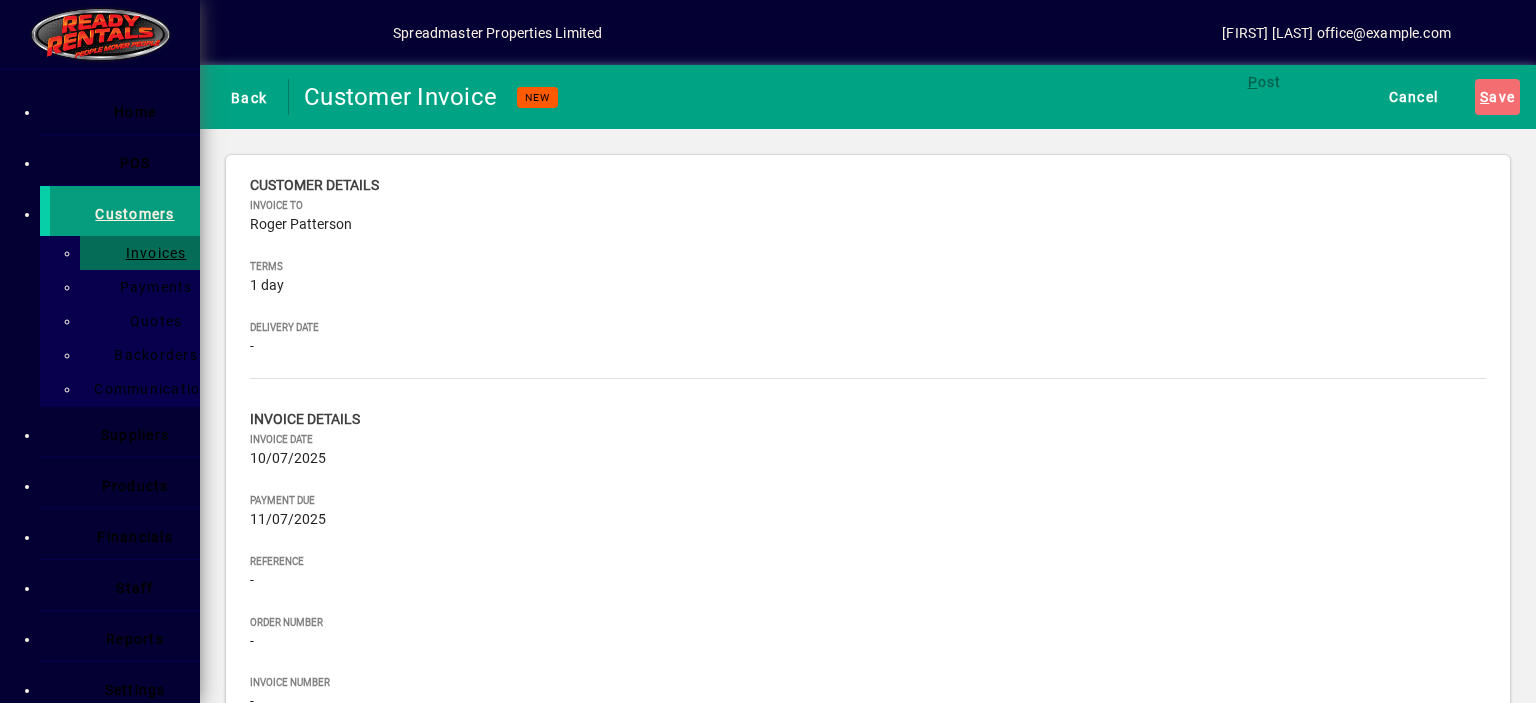 type 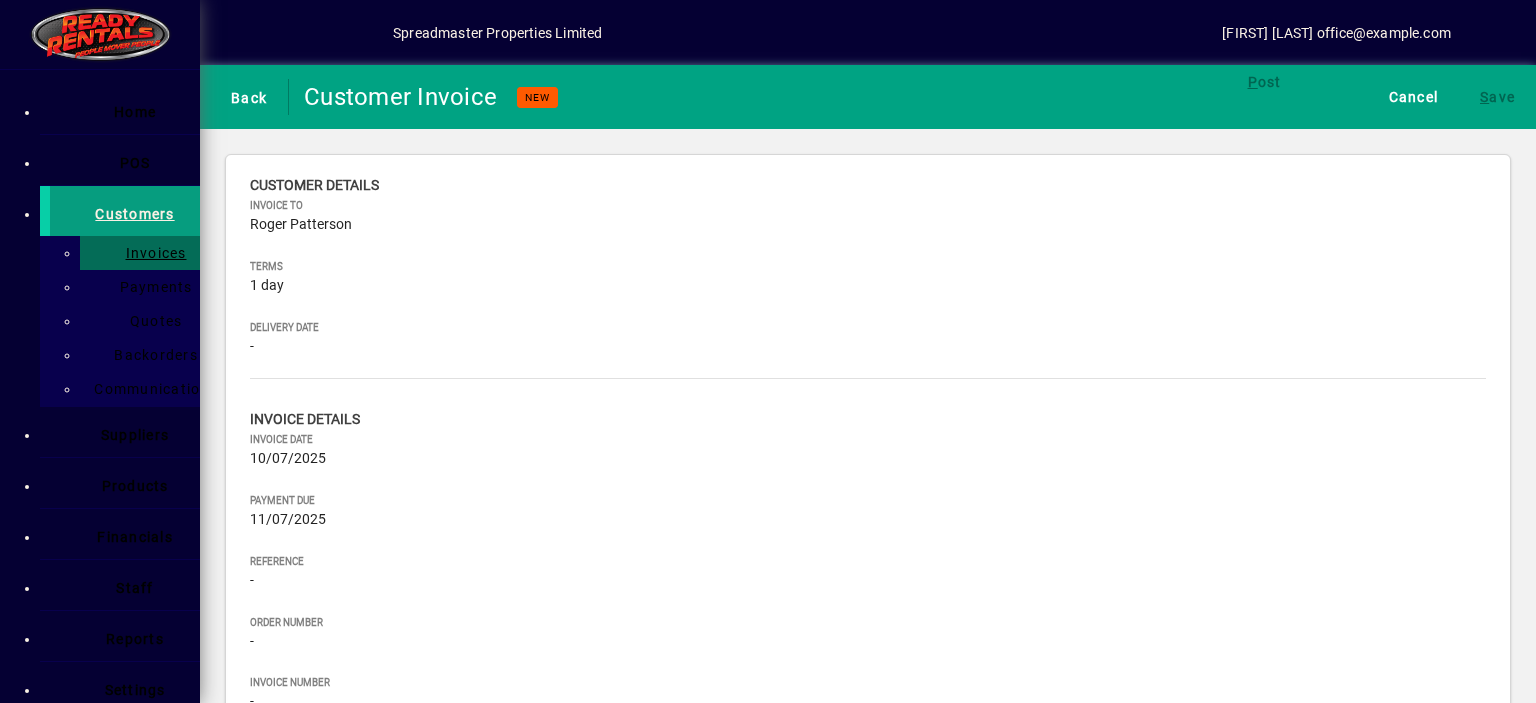 type on "***" 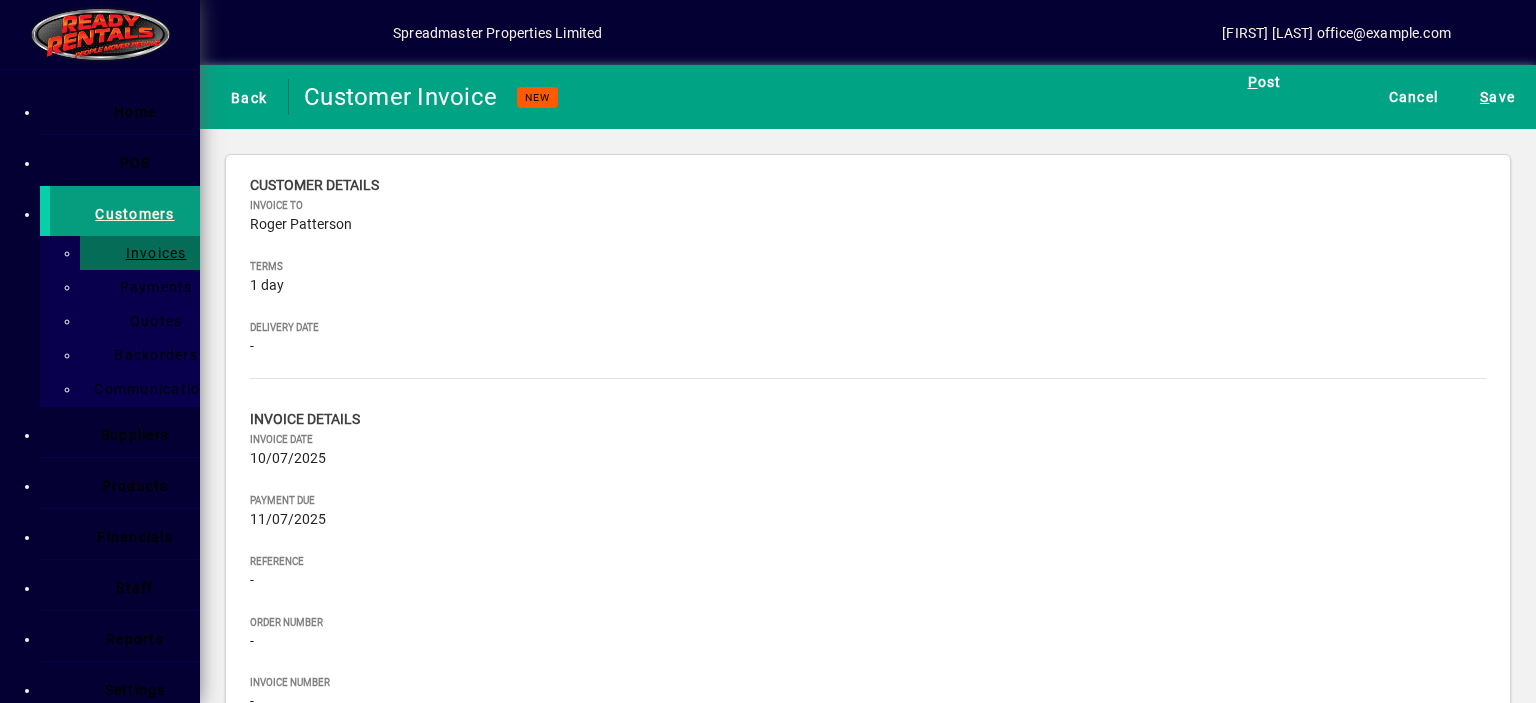 type on "***" 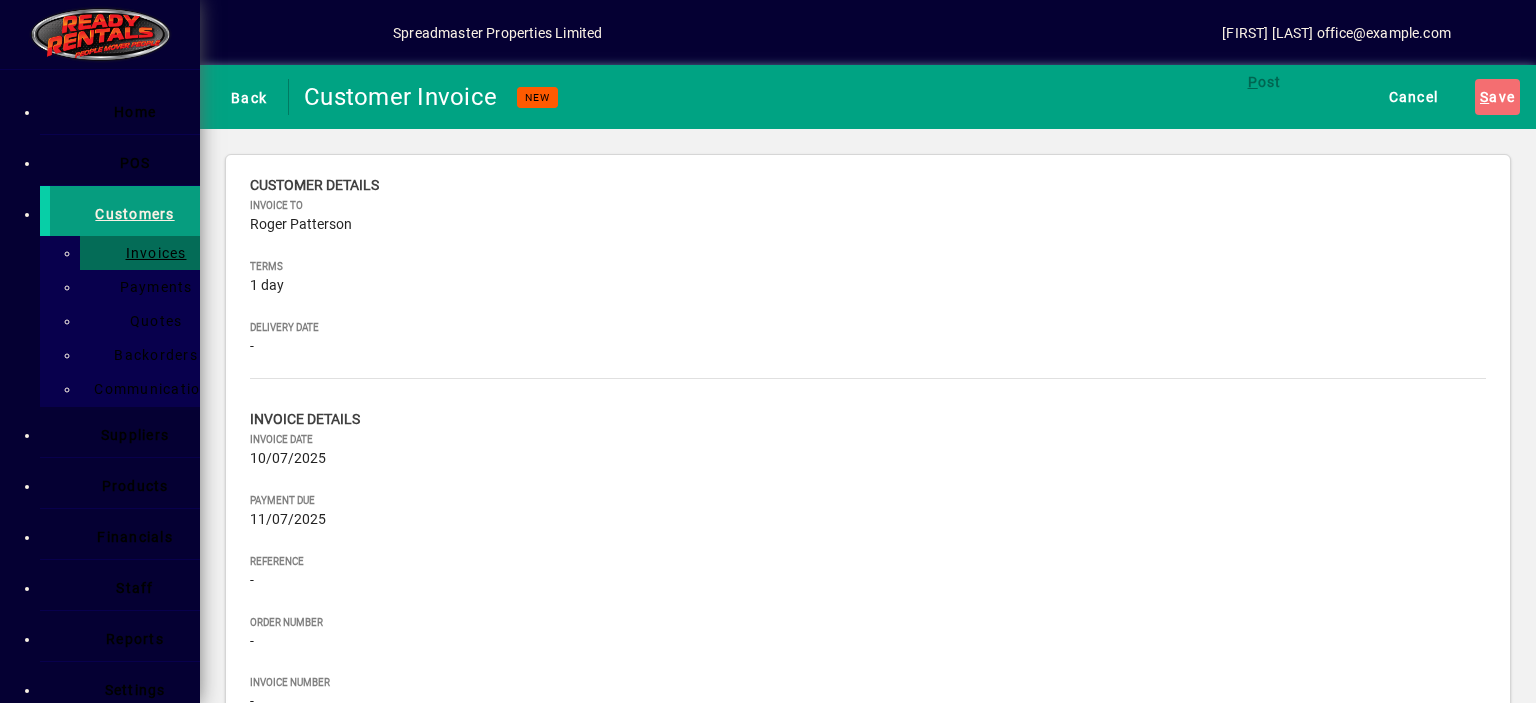 type on "**" 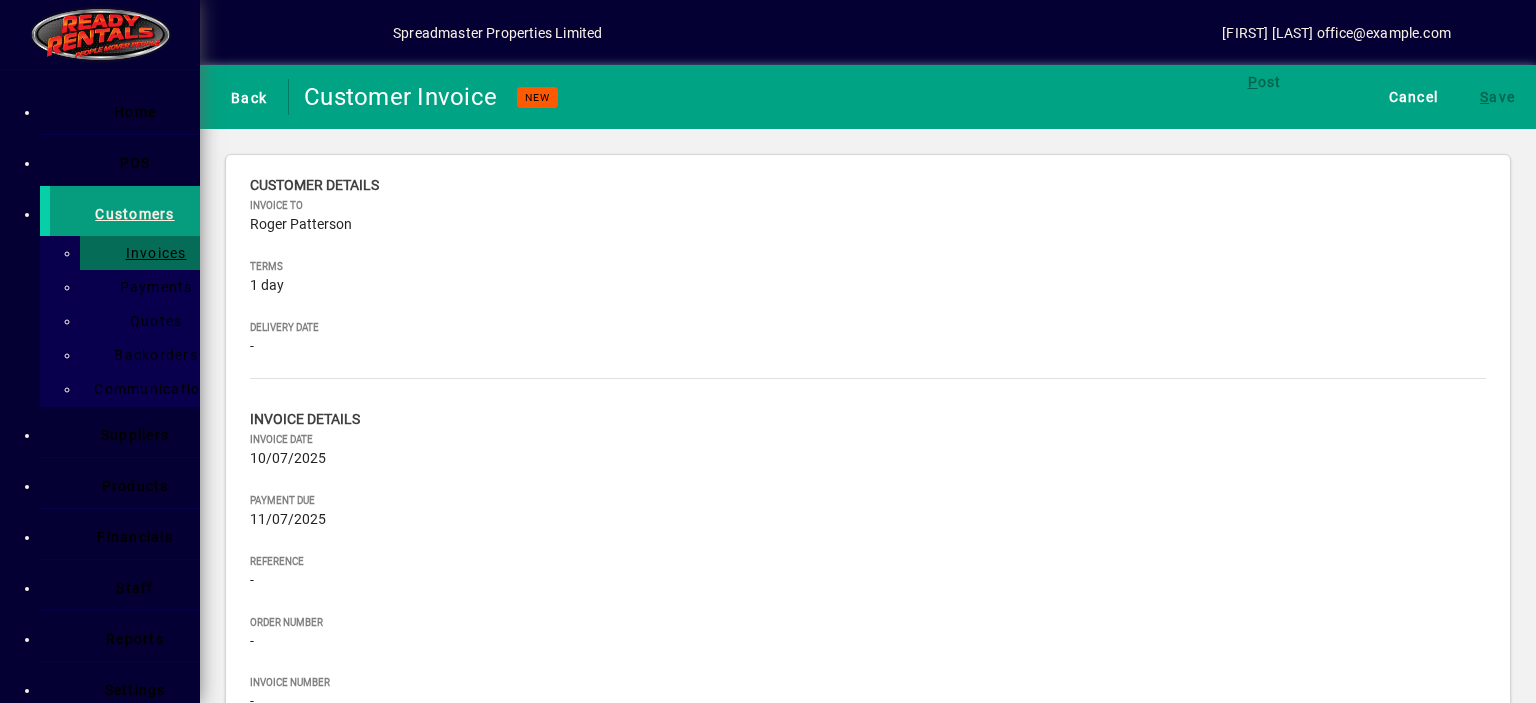 type on "**********" 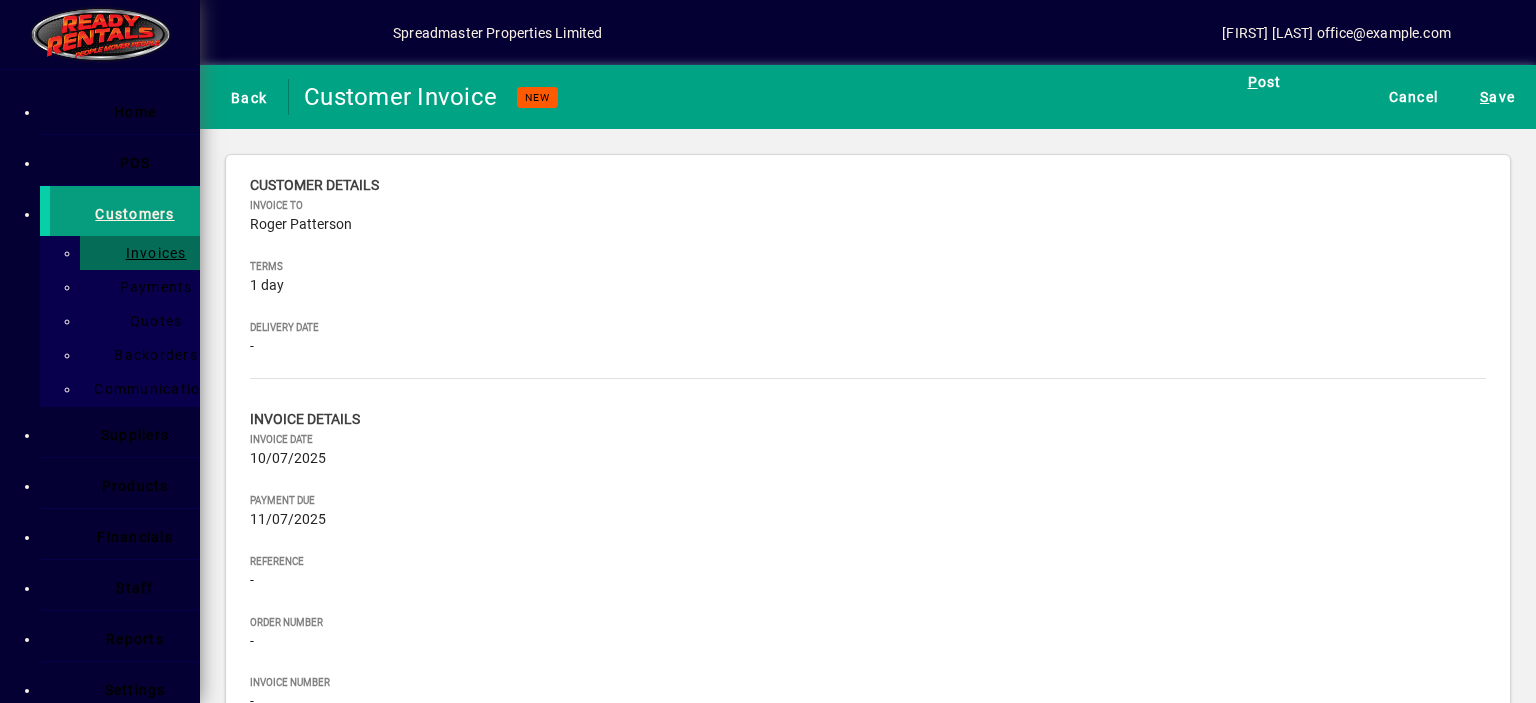 type on "*****" 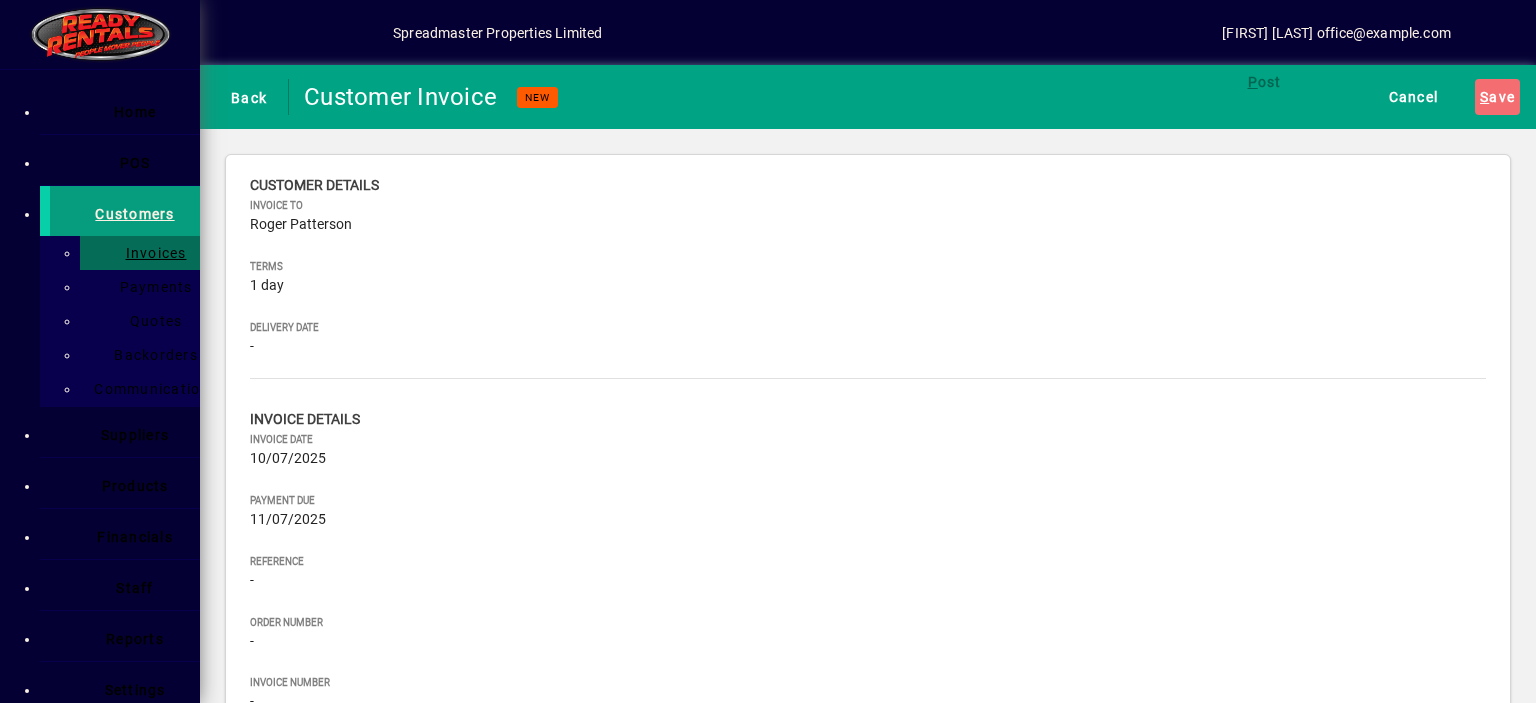type on "**" 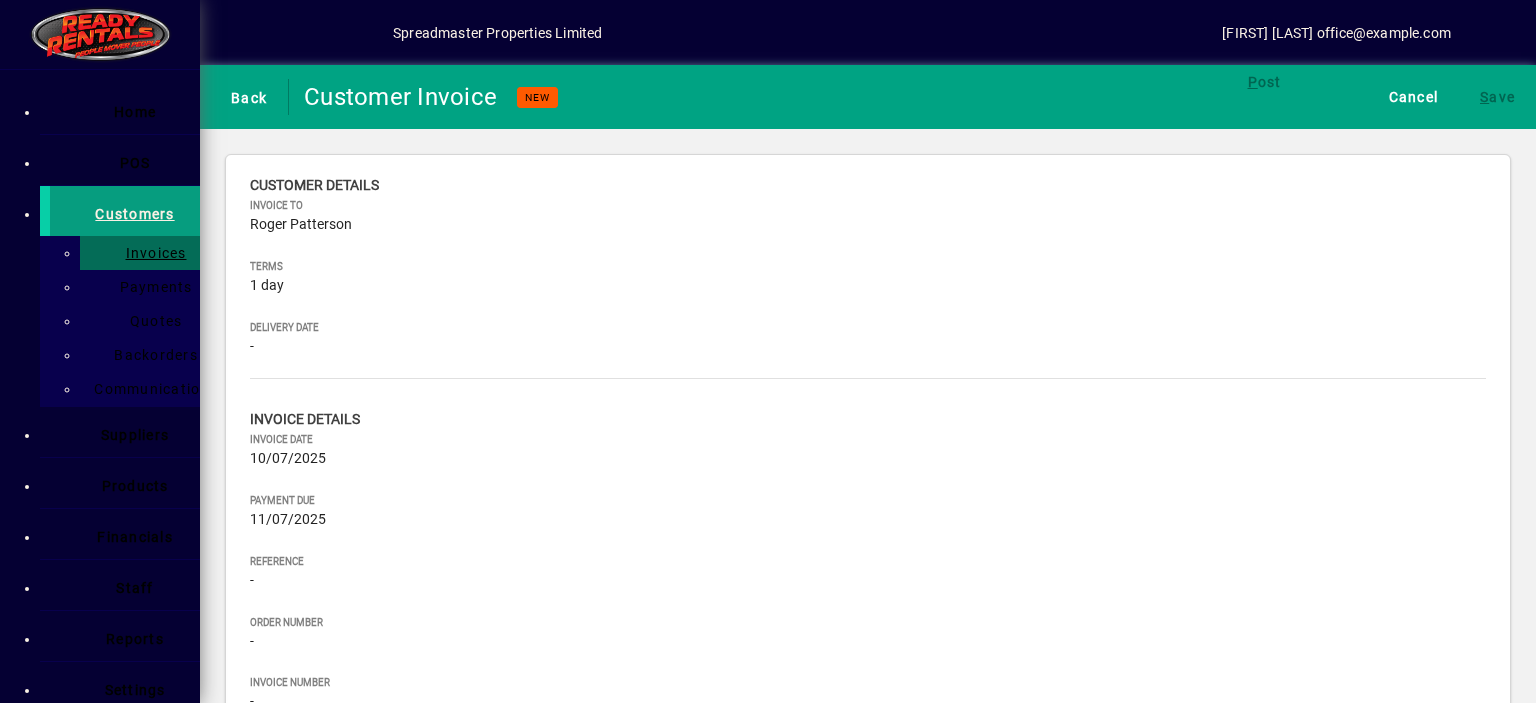 type on "********" 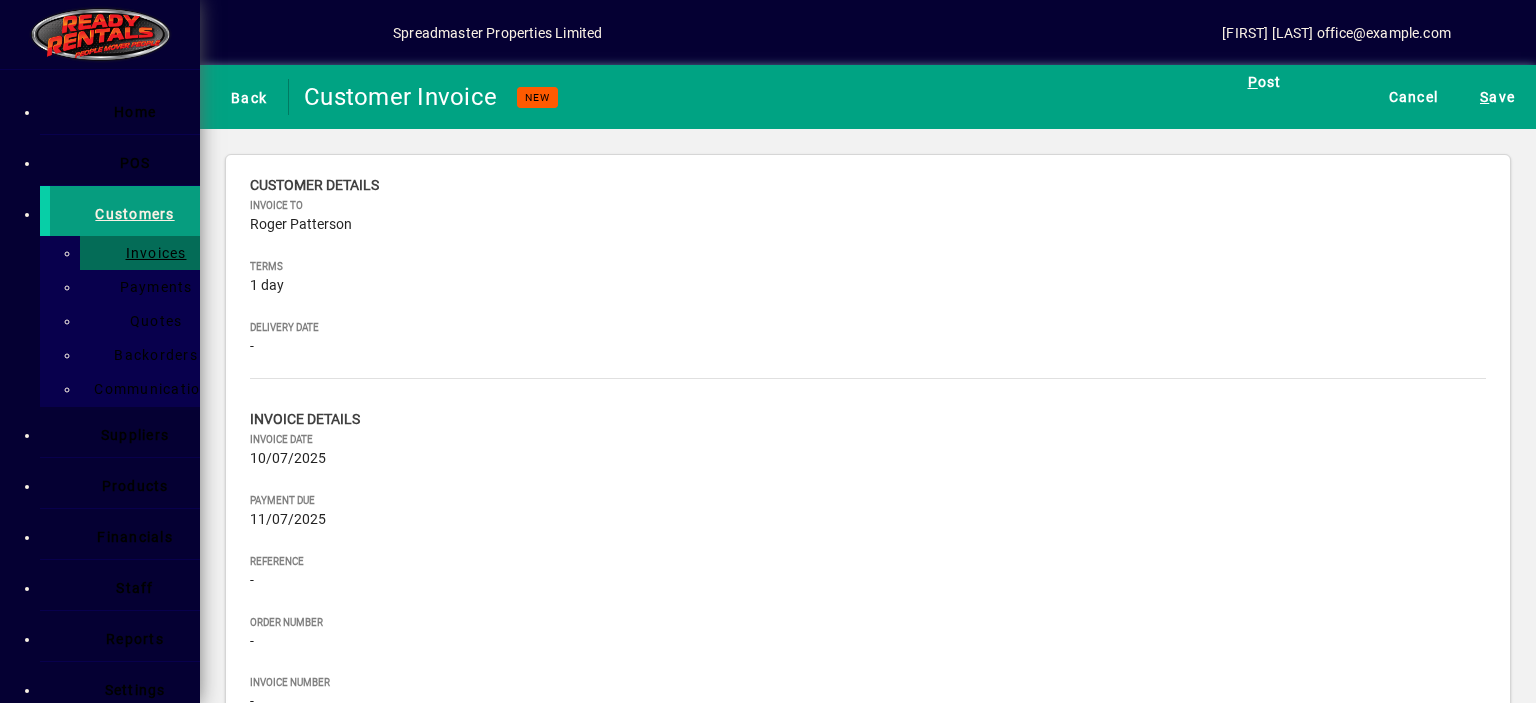 type on "*****" 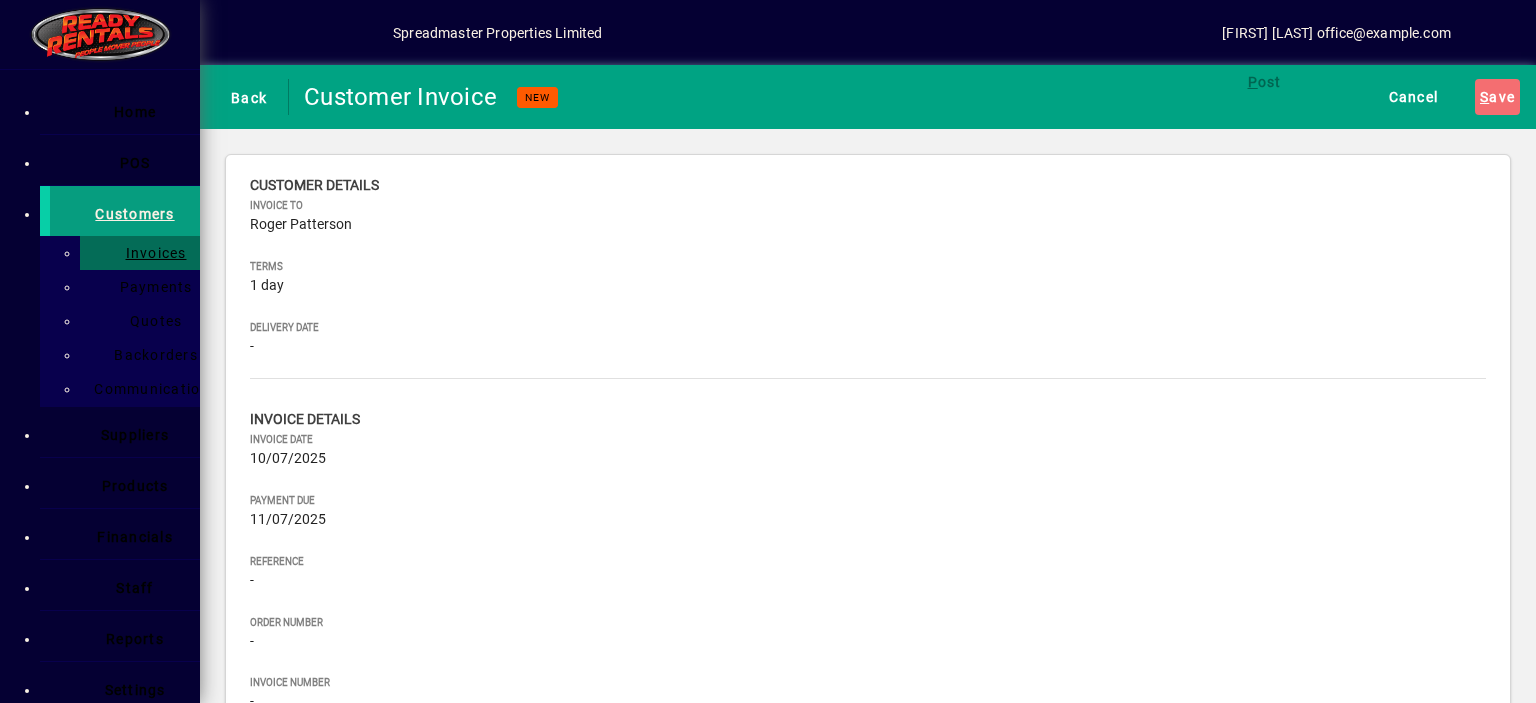 type on "**" 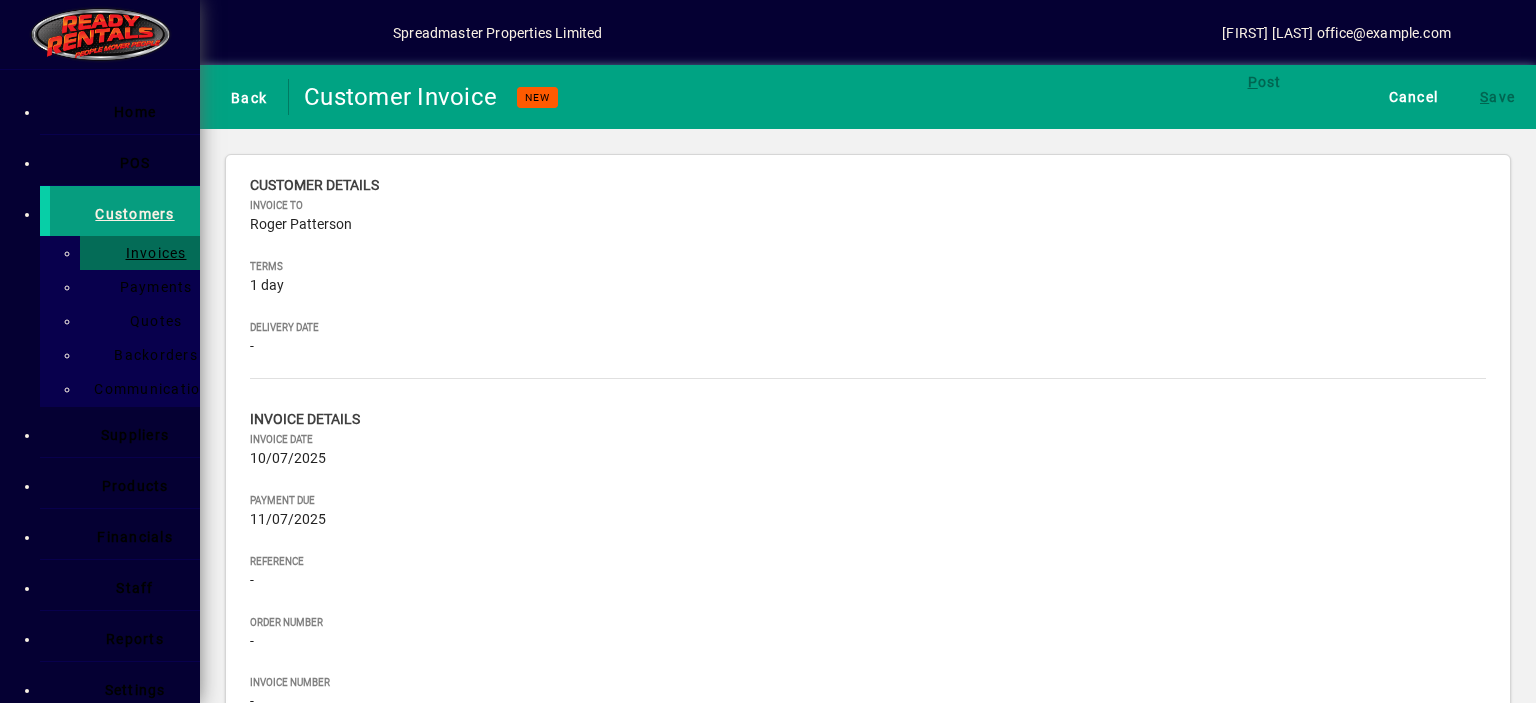 type on "******" 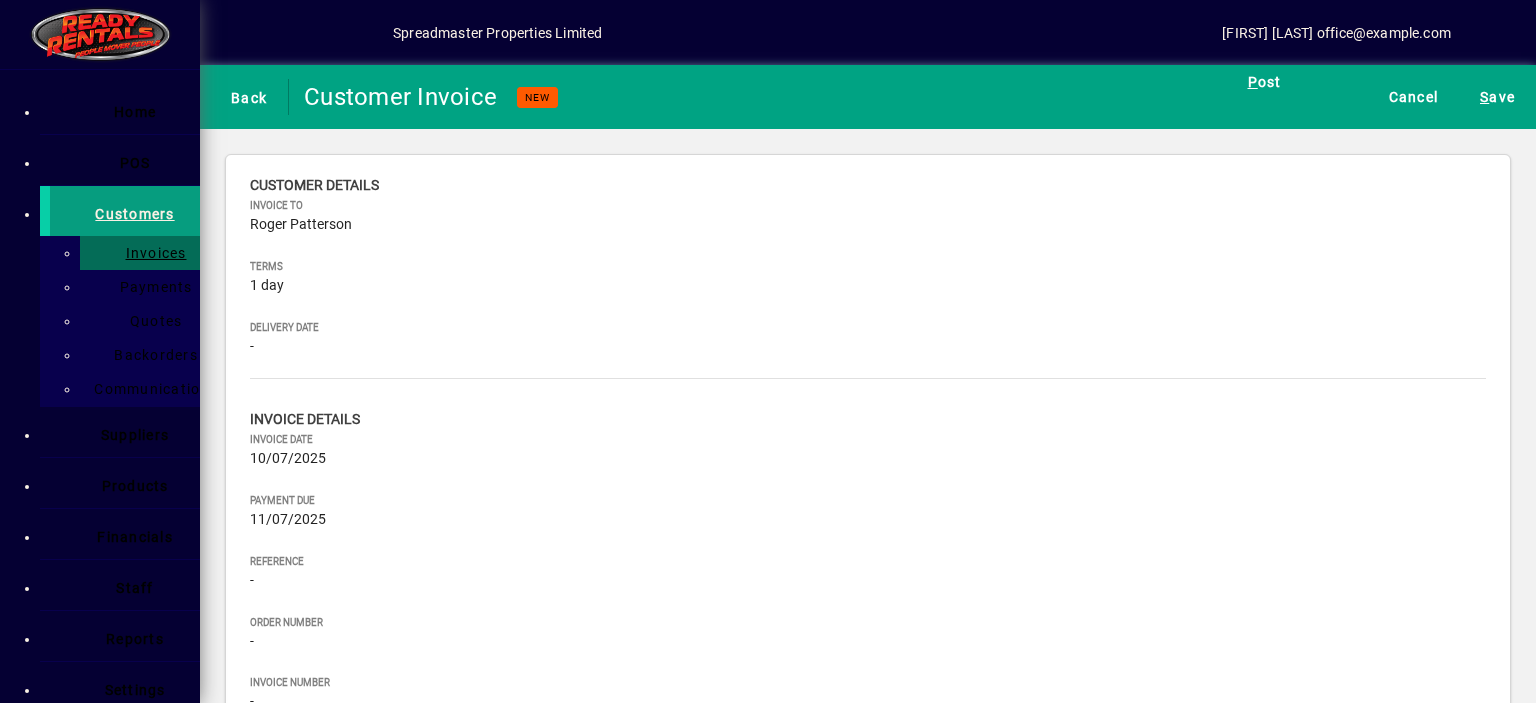 type on "**" 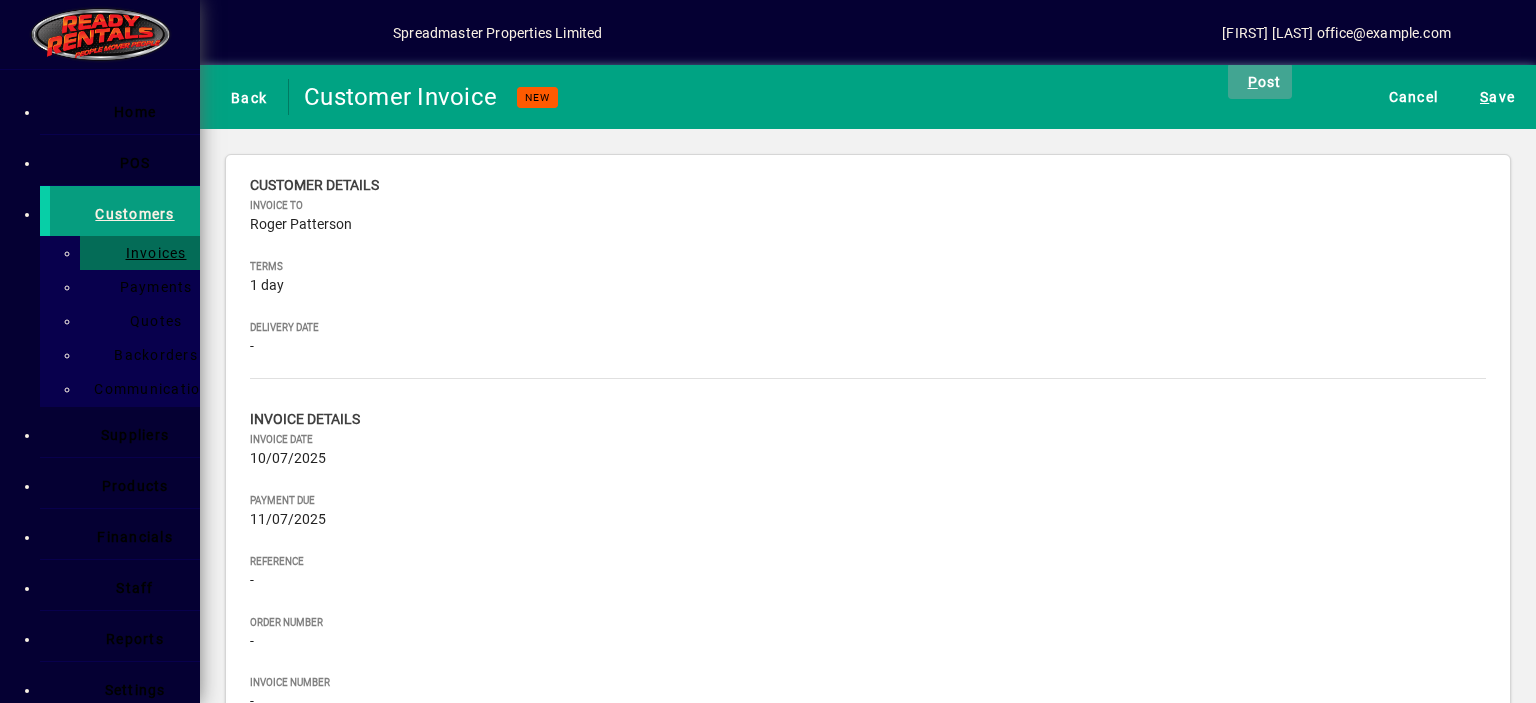 click on "P ost" at bounding box center (1260, 81) 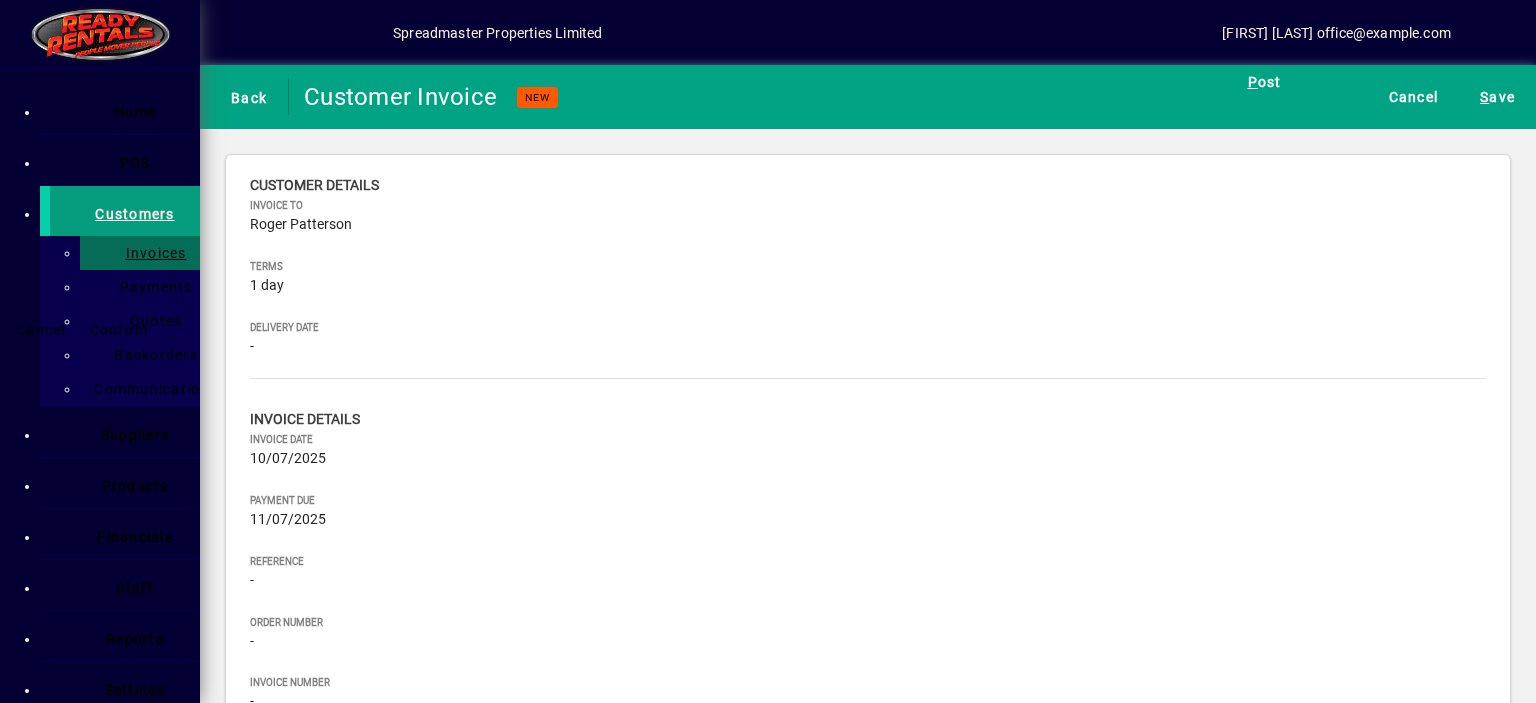 click on "Confirm" at bounding box center (119, 330) 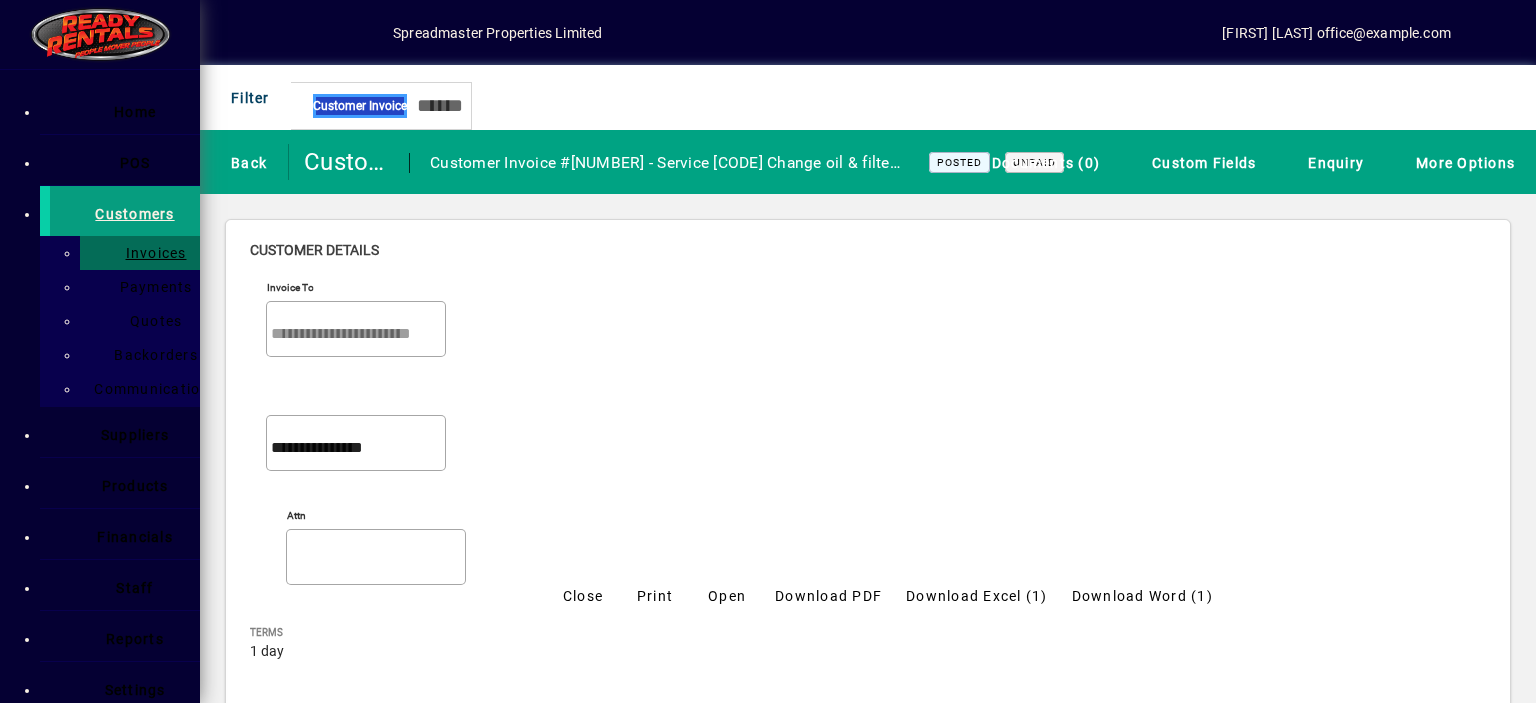 click on "Print" at bounding box center (655, 596) 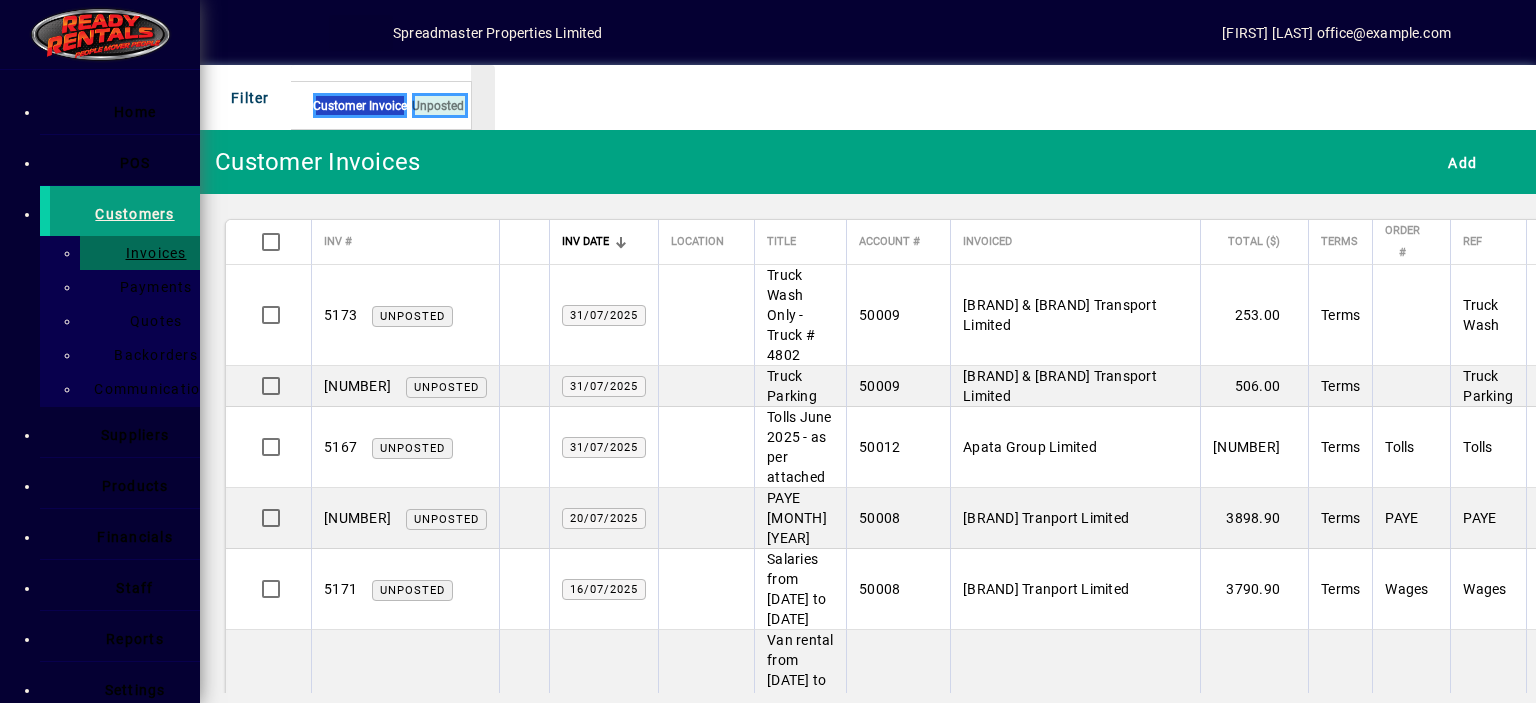 click at bounding box center [361, 33] 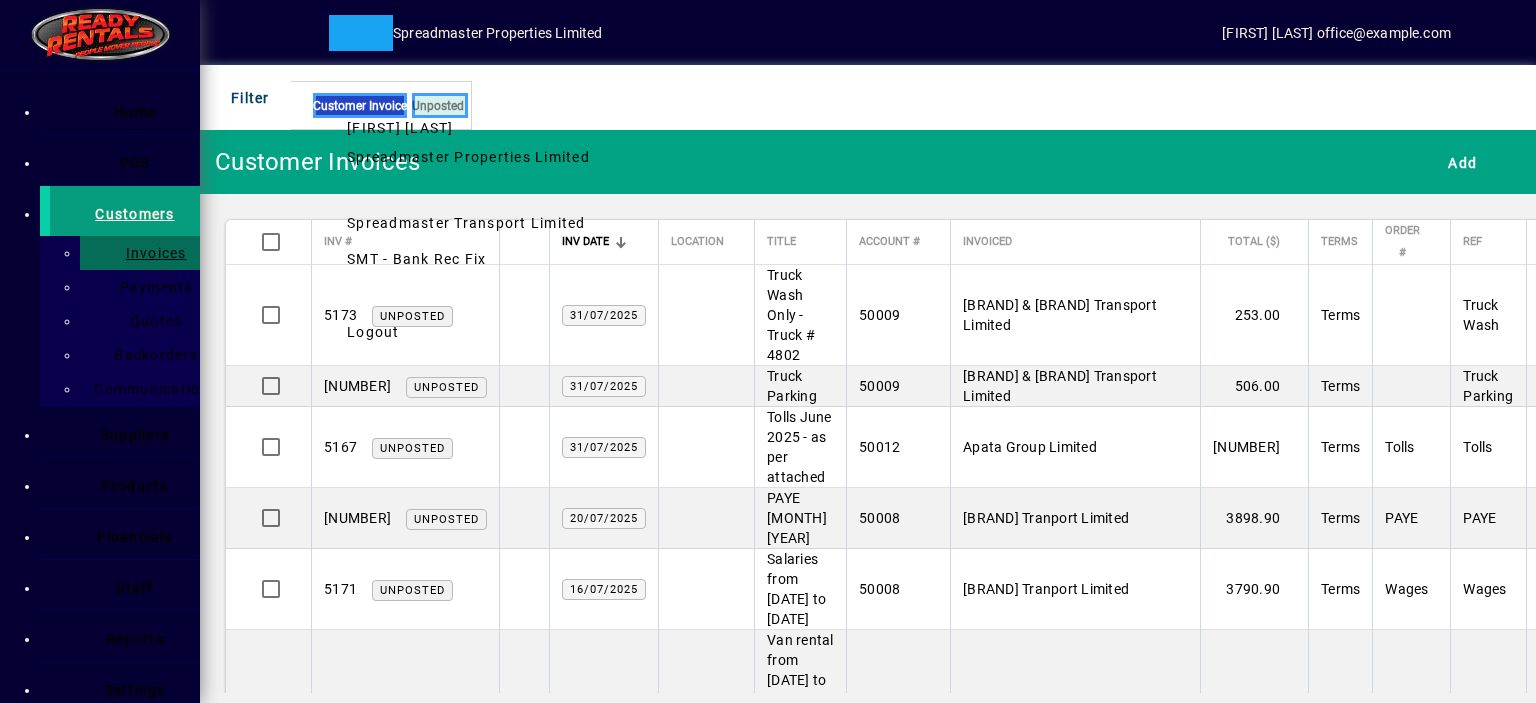 click on "Spreadmaster Transport Limited" at bounding box center (466, 223) 